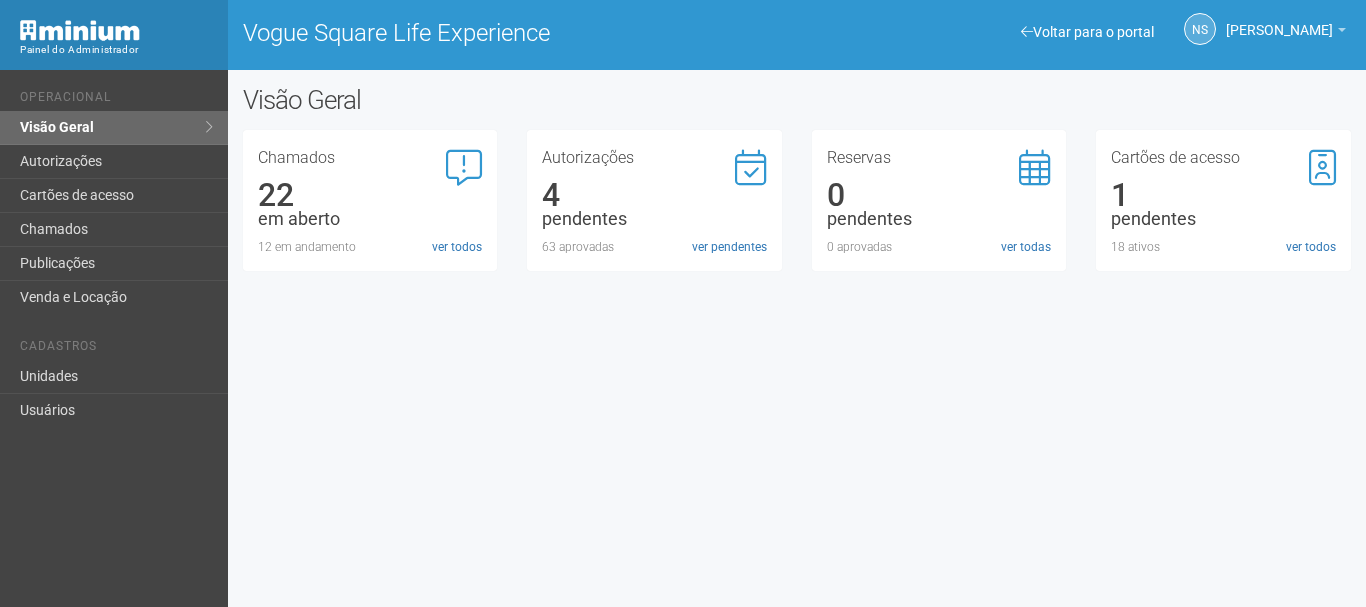 scroll, scrollTop: 0, scrollLeft: 0, axis: both 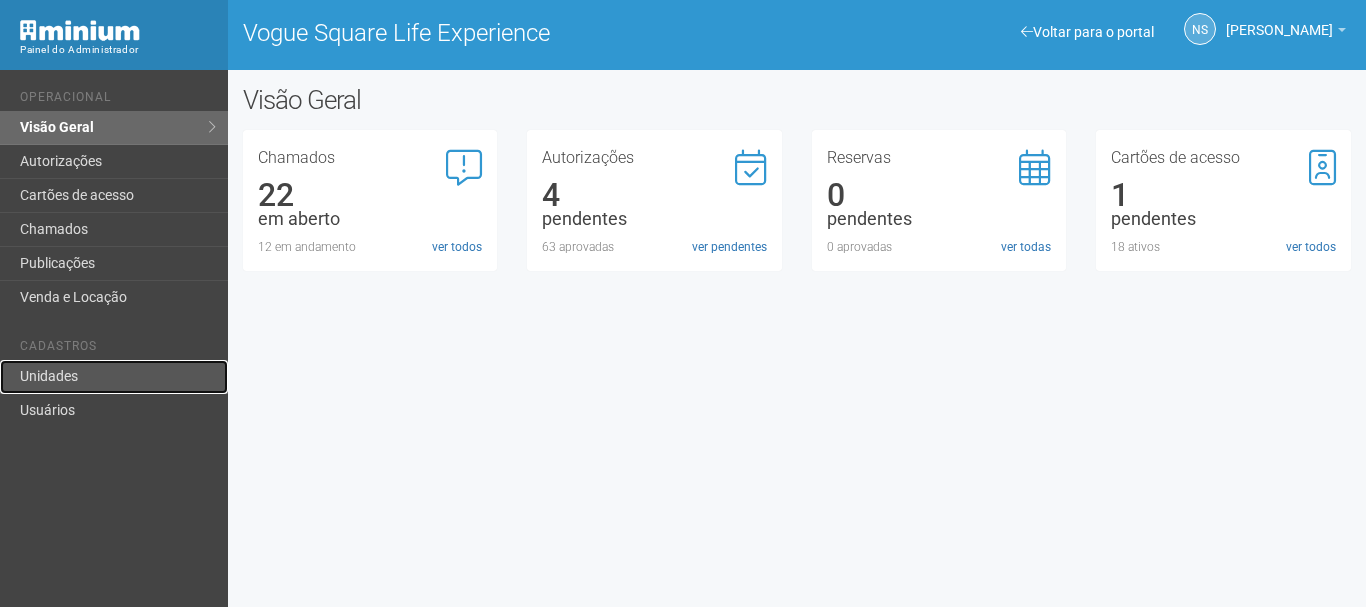 click on "Unidades" at bounding box center (114, 377) 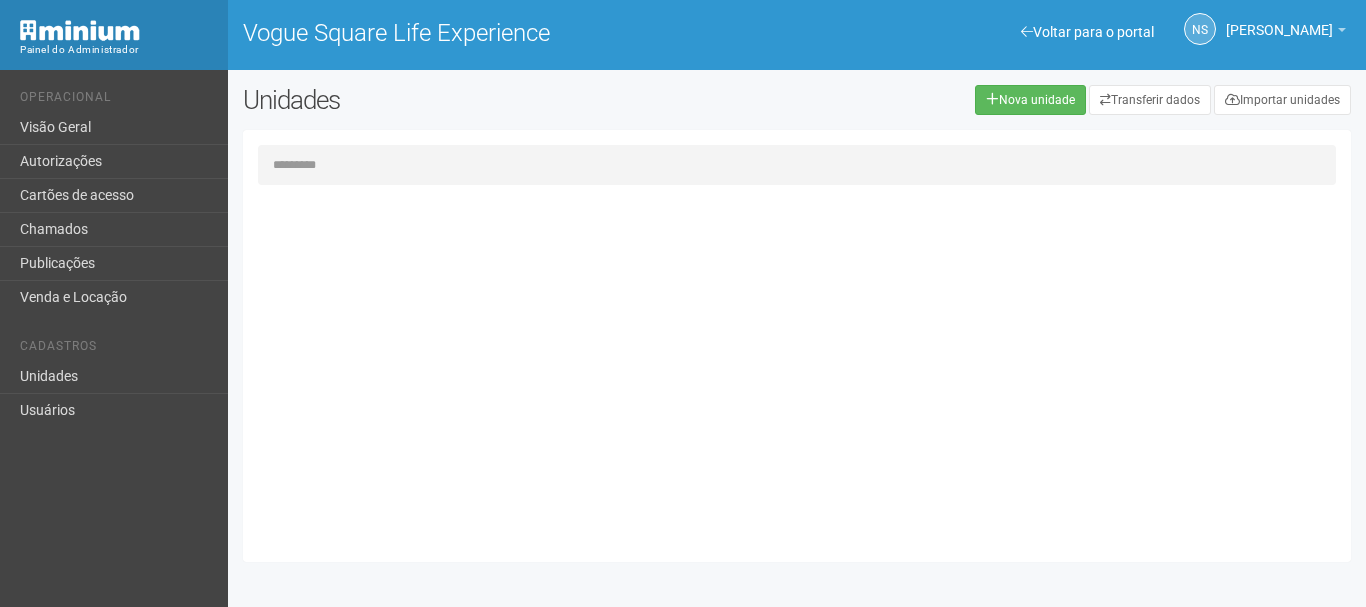 scroll, scrollTop: 0, scrollLeft: 0, axis: both 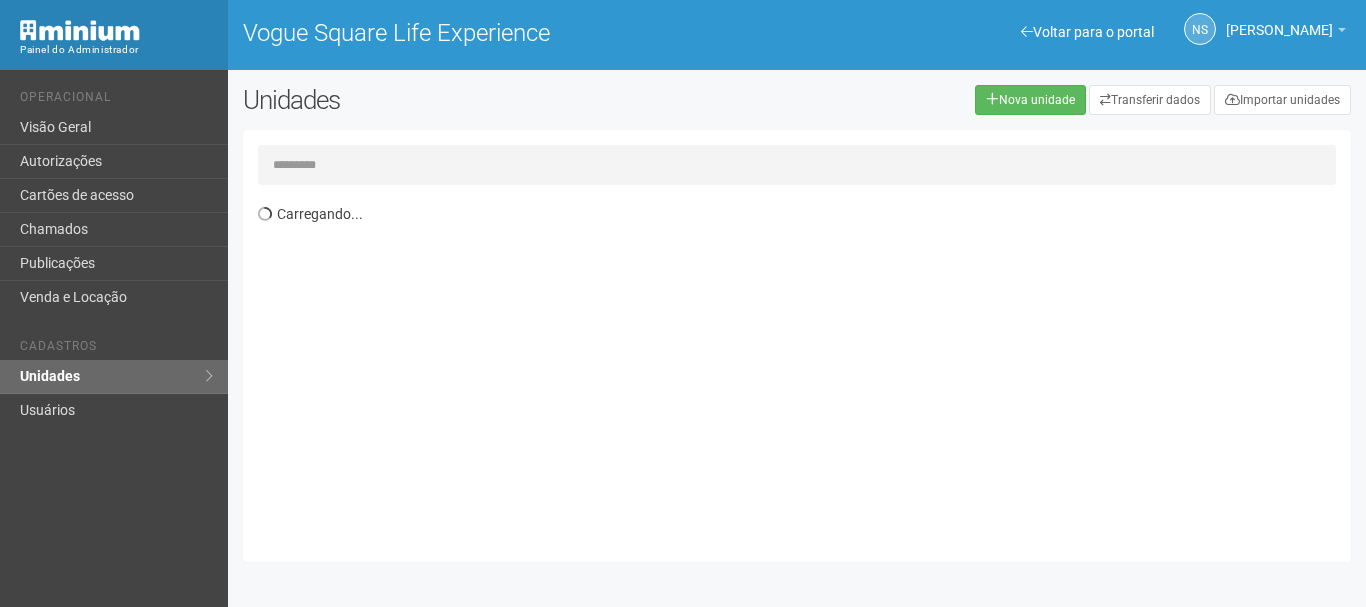 click at bounding box center (797, 165) 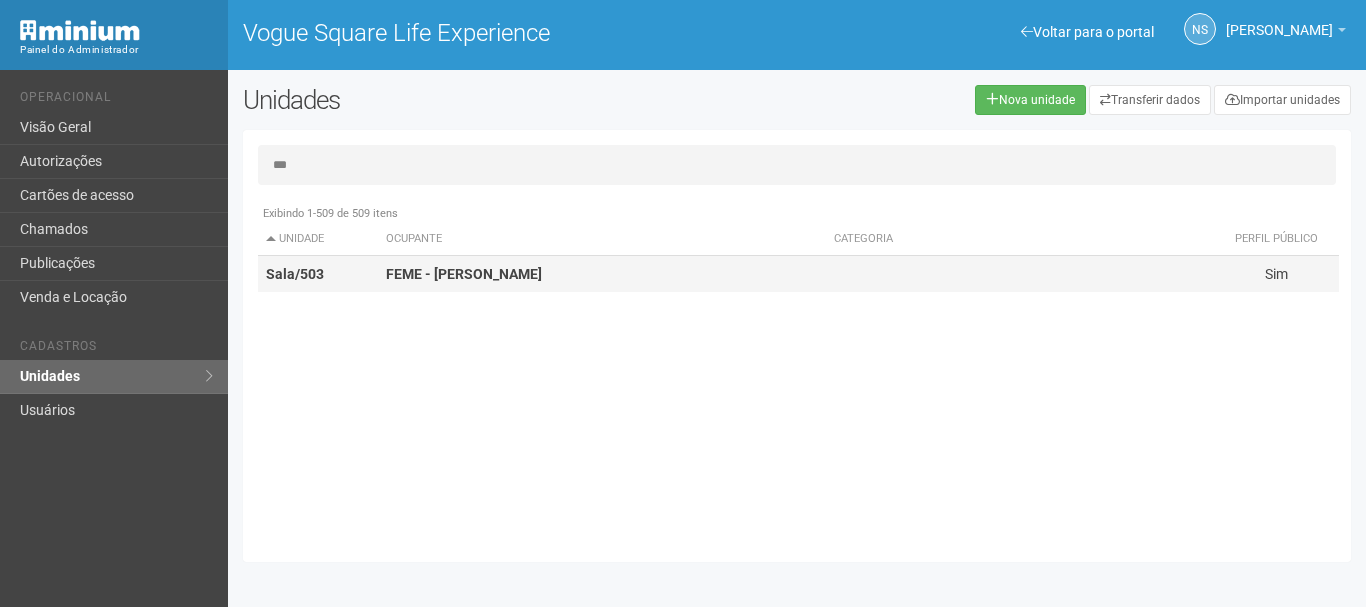 type on "***" 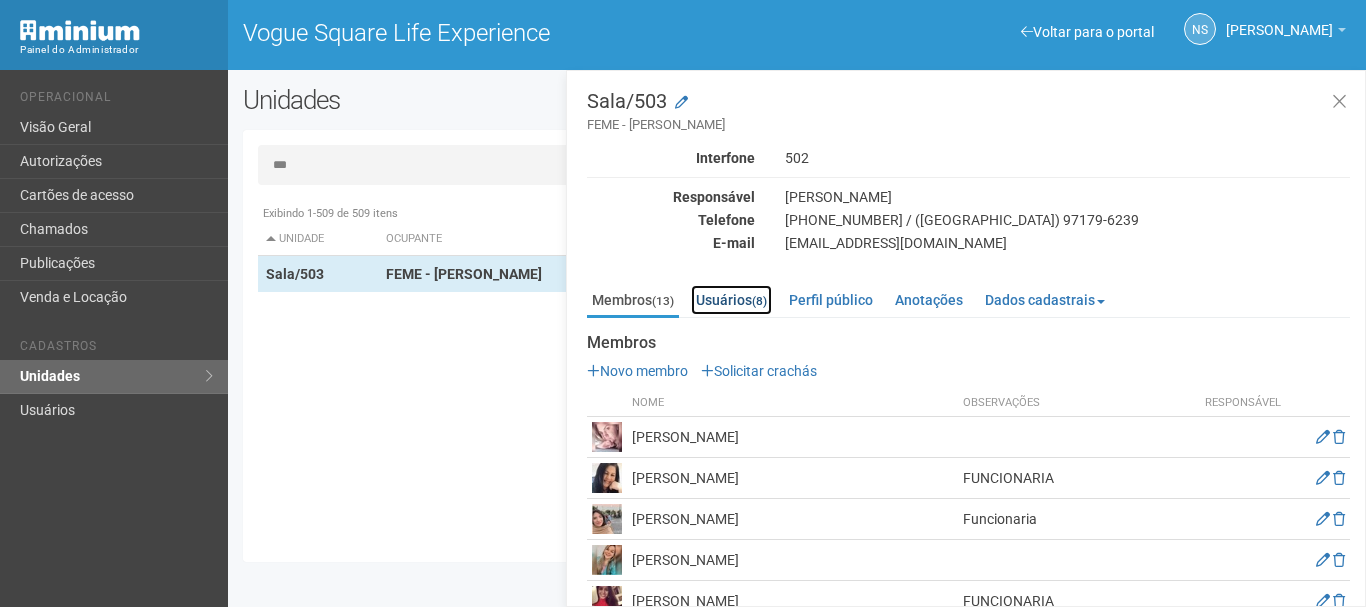 click on "Usuários  (8)" at bounding box center [731, 300] 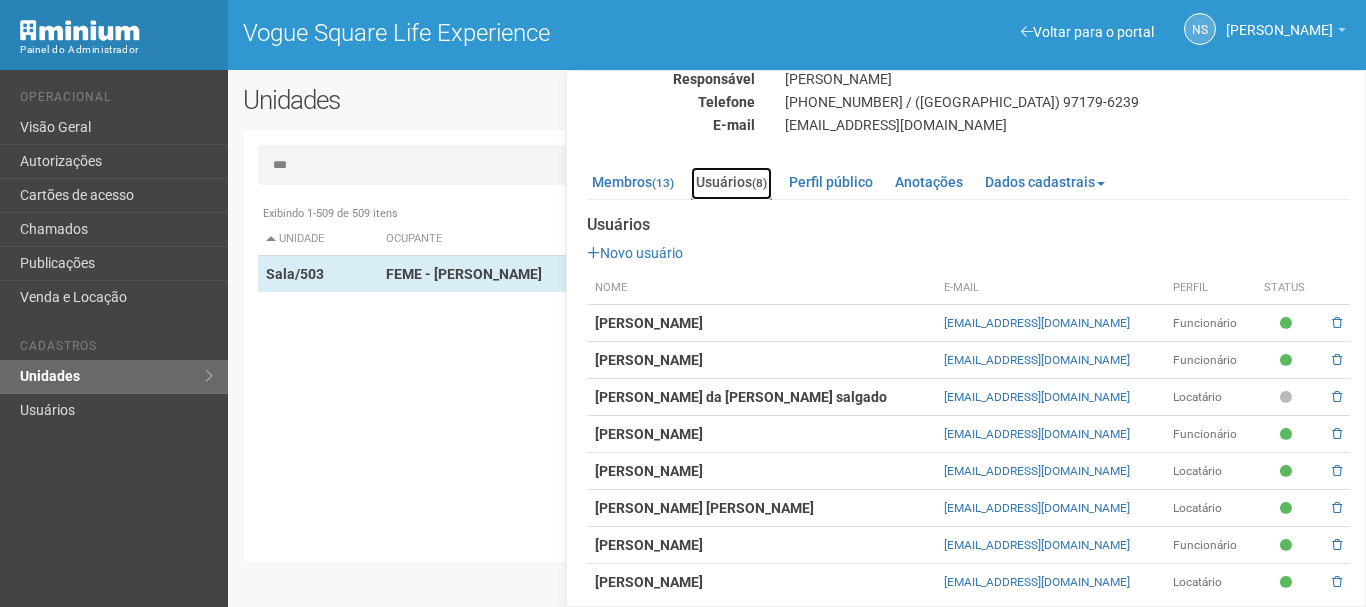 scroll, scrollTop: 132, scrollLeft: 0, axis: vertical 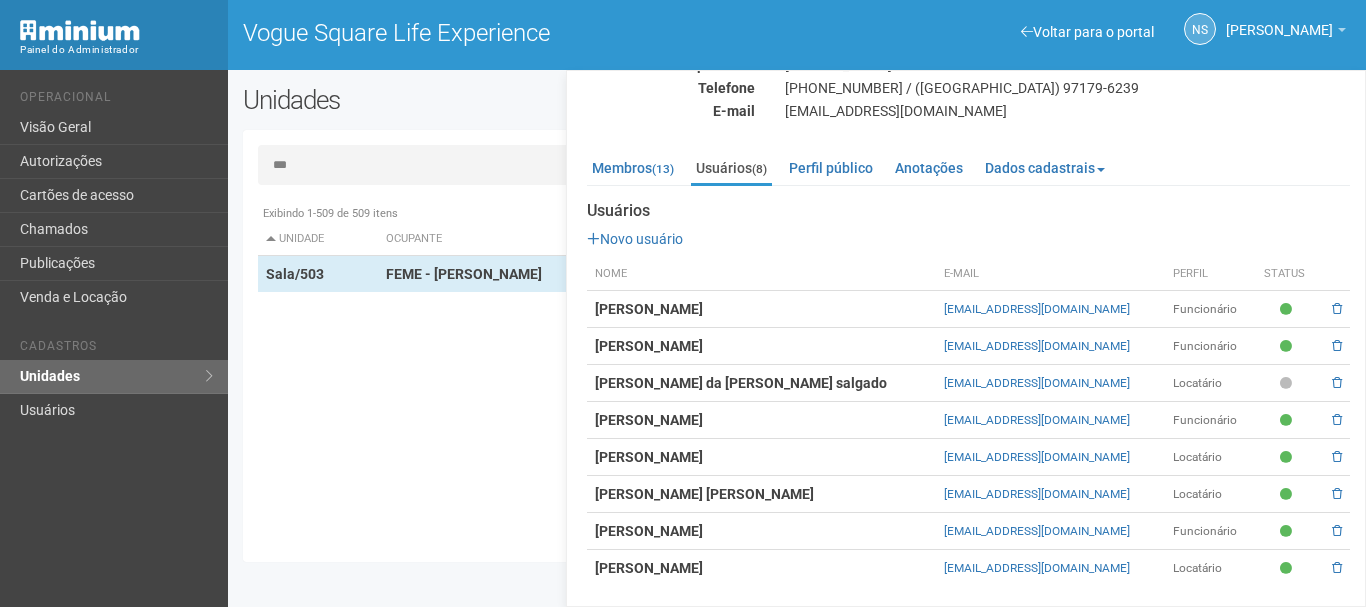 click on "Exibindo 1-509 de 509 itens
Unidade Ocupante Categoria Perfil público
Loja/101
Sim
Loja/102
AURUM
Loja/103
Loja/104
Loja/105
TT Burger
Bar e Restaurante
Sim
Loja/106
ANTIX
Loja/107
Mormaii Motors
Artigos Esportivos
Sim
Loja/108
Loja/109
Loja/110
Loja/111
Loja/112
Zinzane
Vestuário
Sim
Loja/113
Sim" at bounding box center (804, 371) 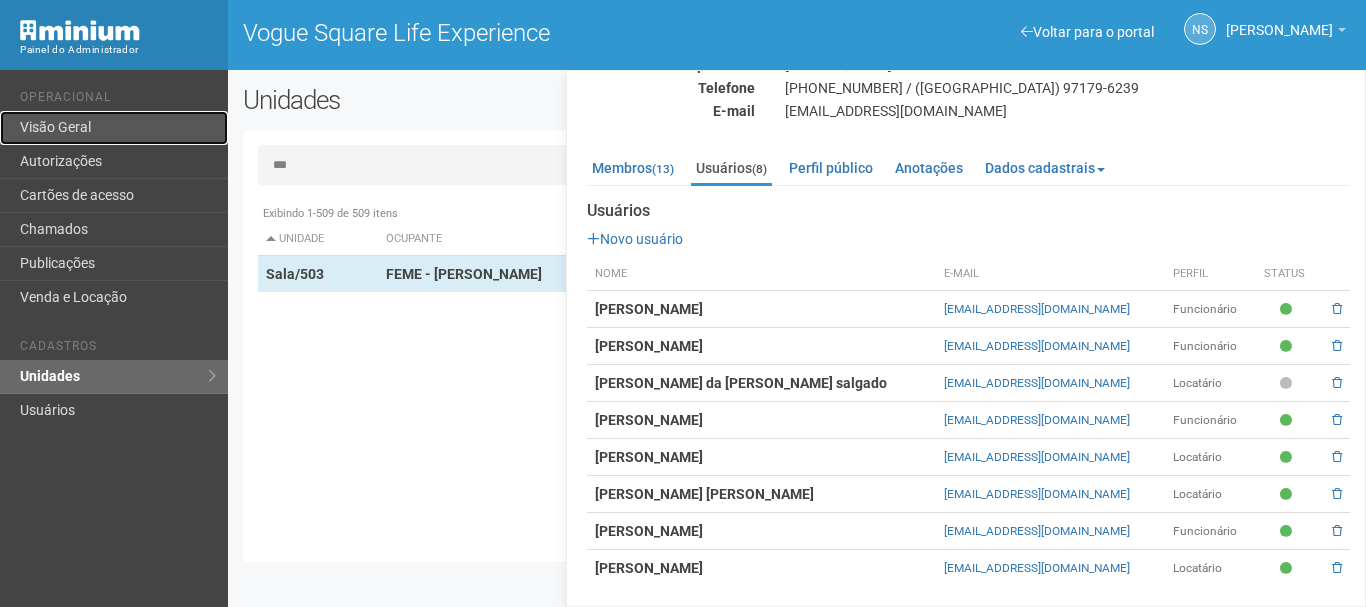 click on "Visão Geral" at bounding box center (114, 128) 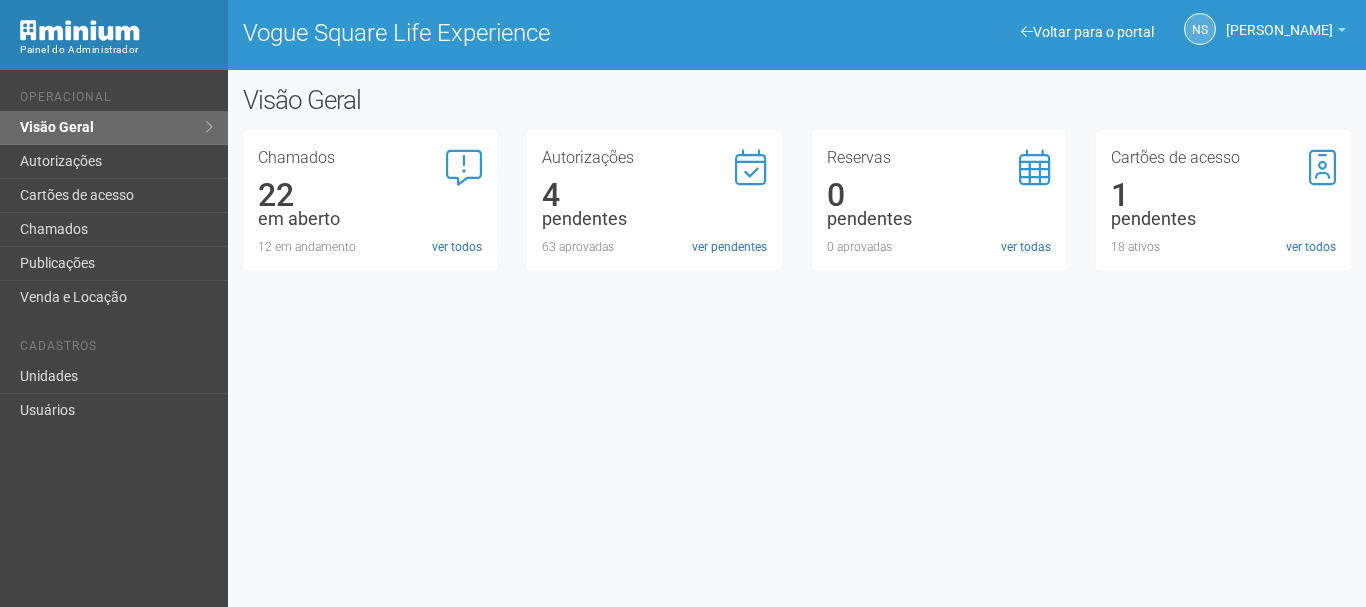 scroll, scrollTop: 0, scrollLeft: 0, axis: both 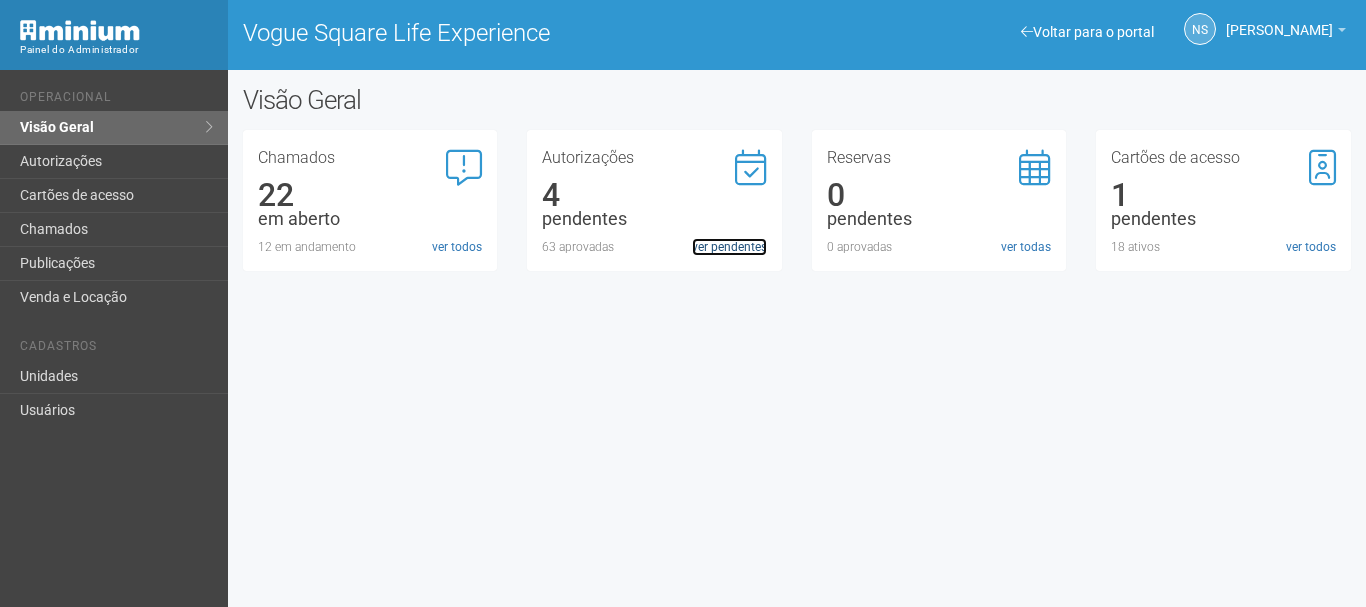 click on "ver pendentes" at bounding box center (729, 247) 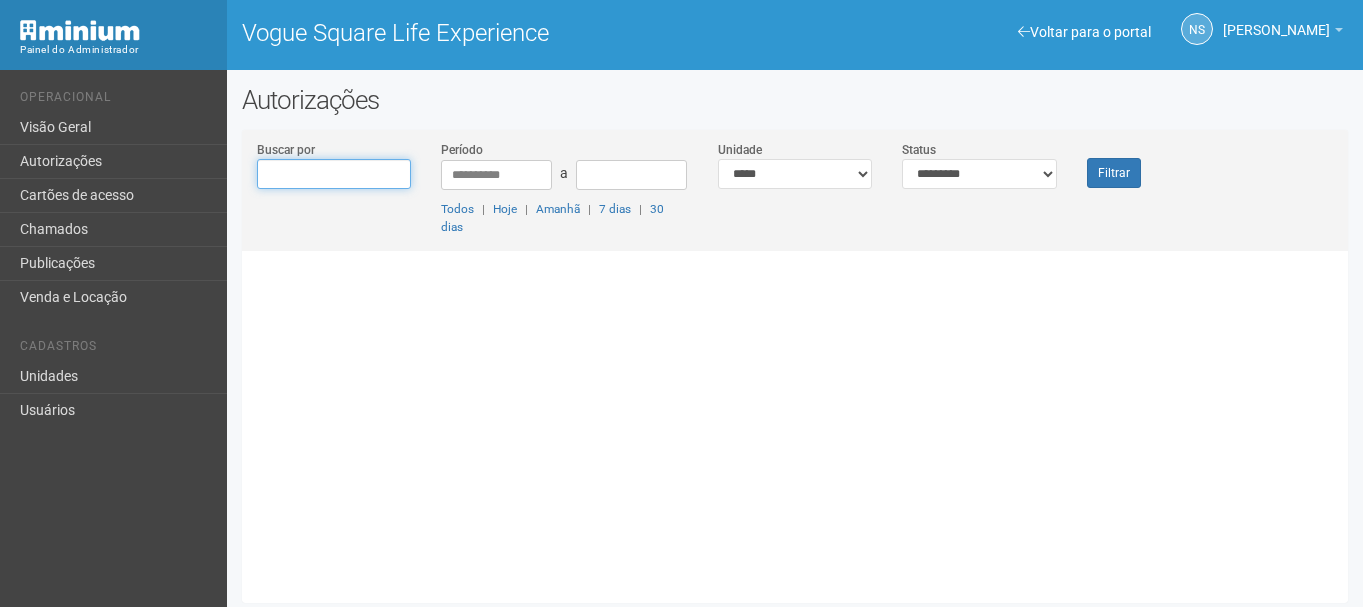 scroll, scrollTop: 0, scrollLeft: 0, axis: both 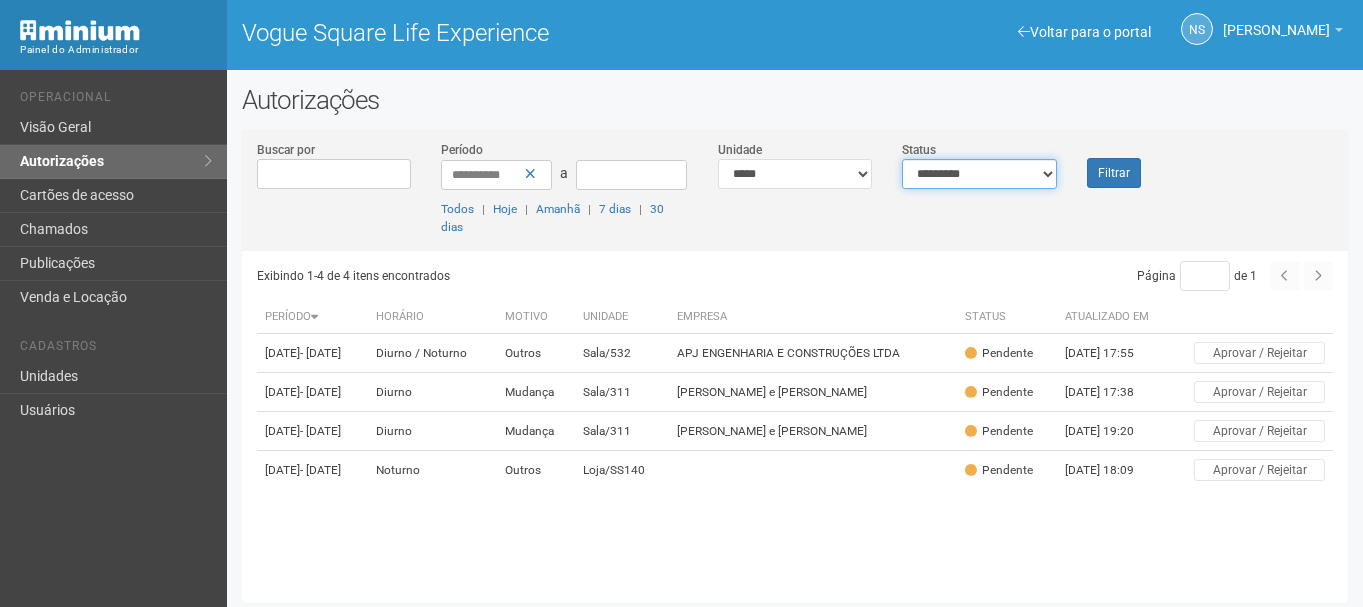 click on "**********" at bounding box center [979, 174] 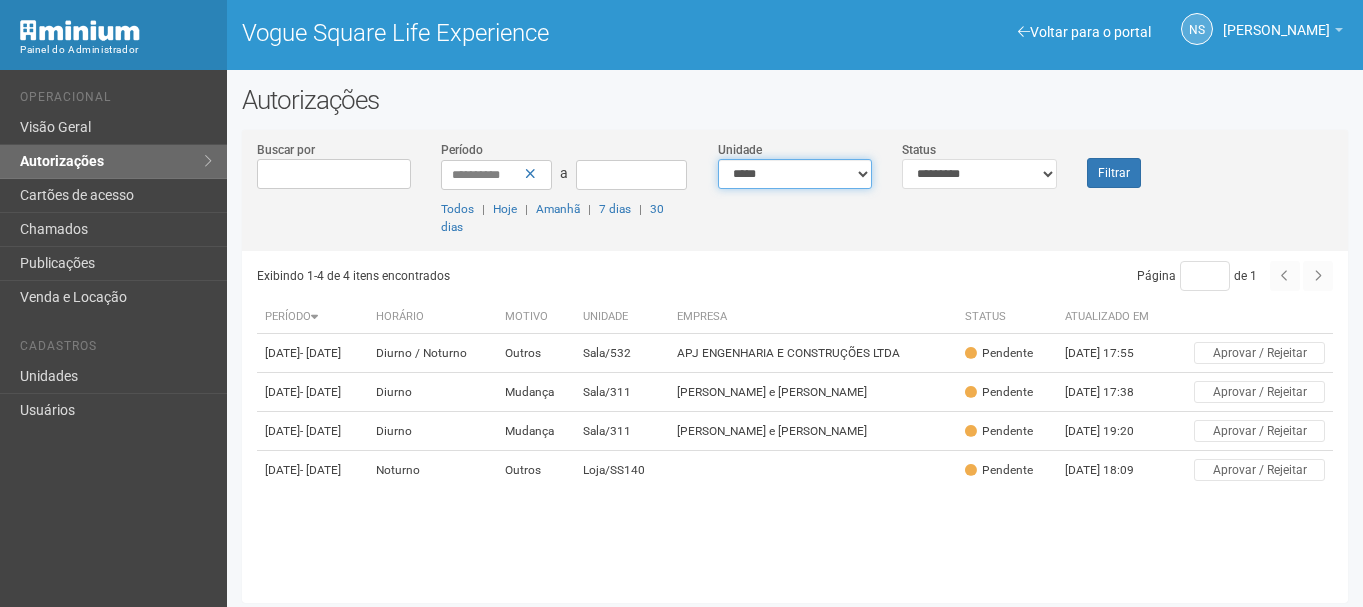 click on "**********" at bounding box center (795, 174) 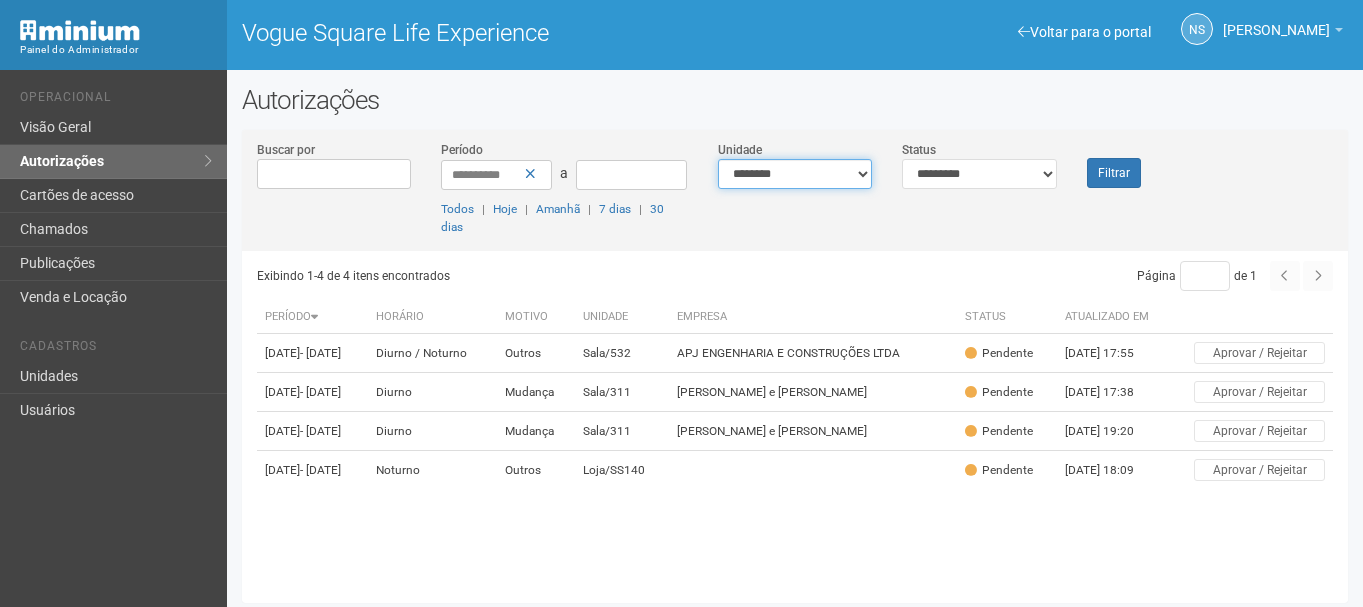 click on "**********" at bounding box center [795, 174] 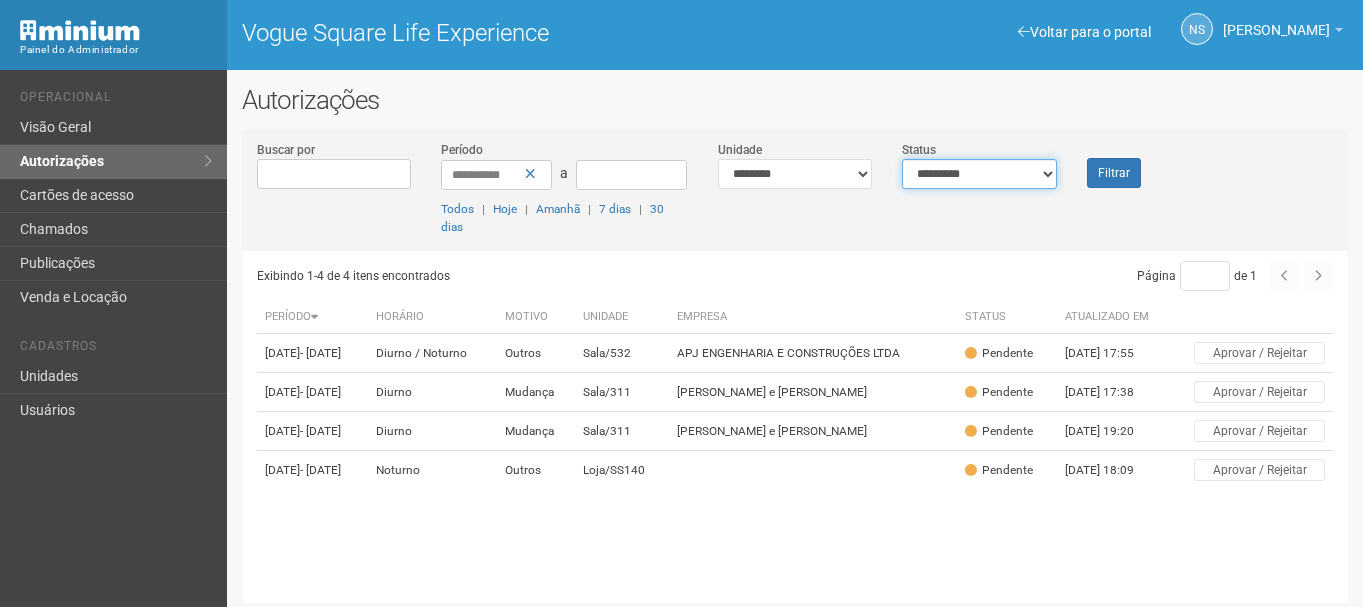 click on "**********" at bounding box center [979, 174] 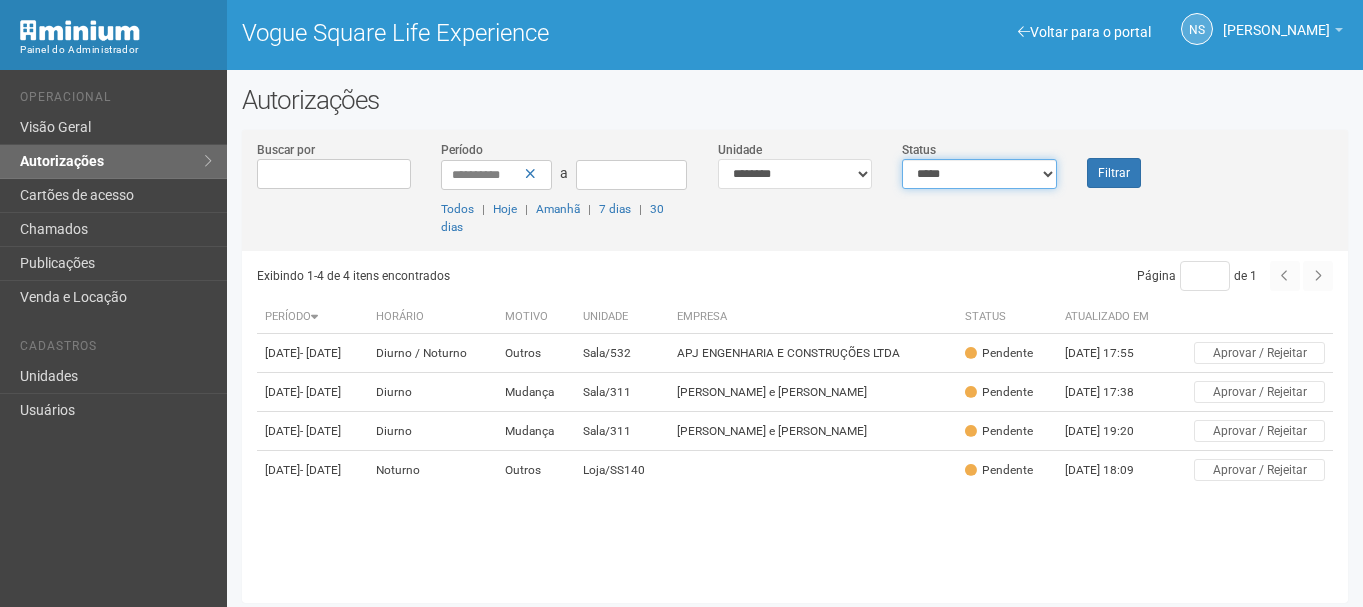 click on "**********" at bounding box center [979, 174] 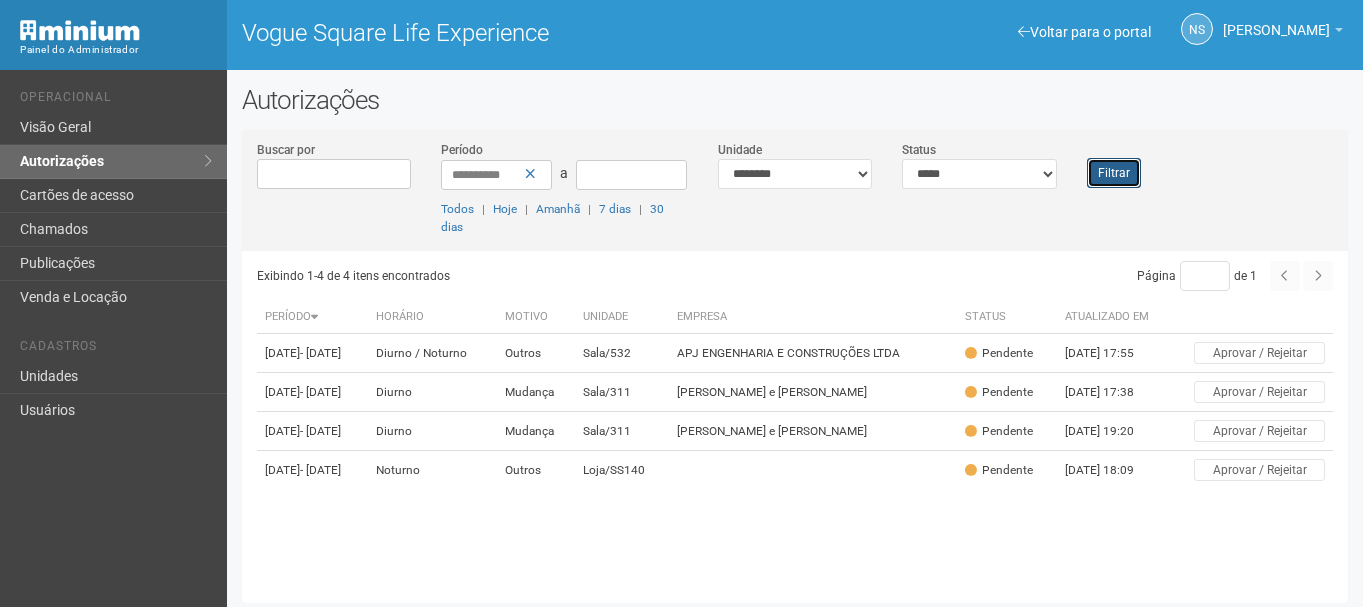 click on "Filtrar" at bounding box center (1114, 173) 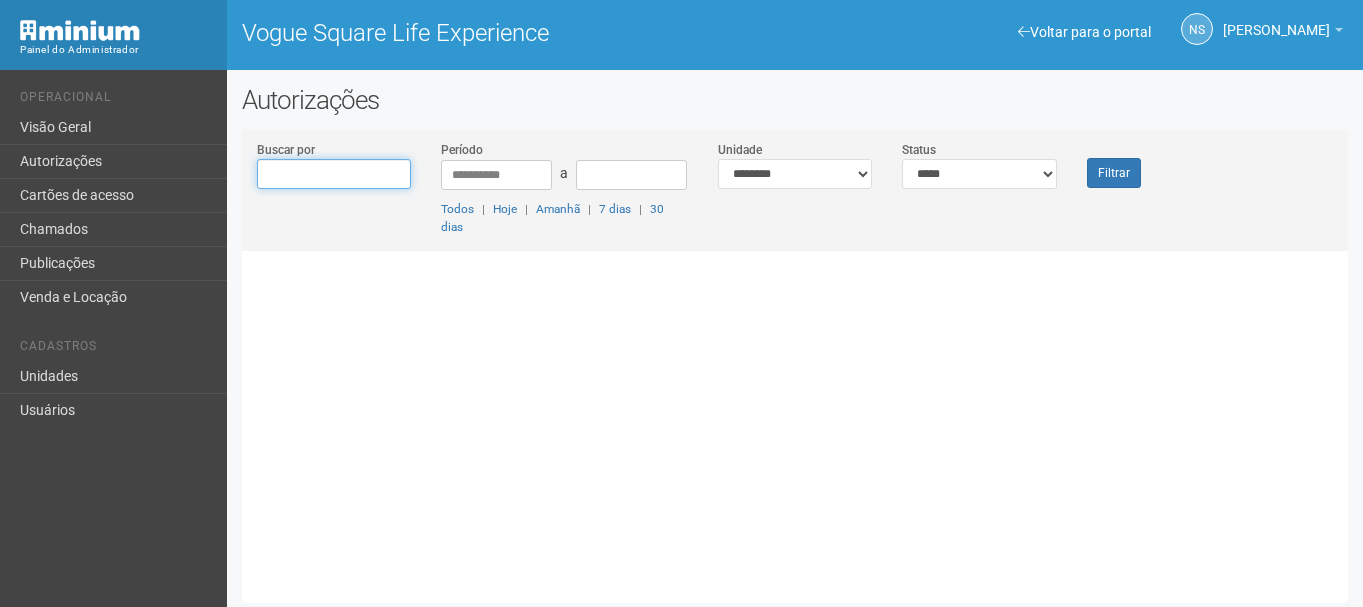 scroll, scrollTop: 0, scrollLeft: 0, axis: both 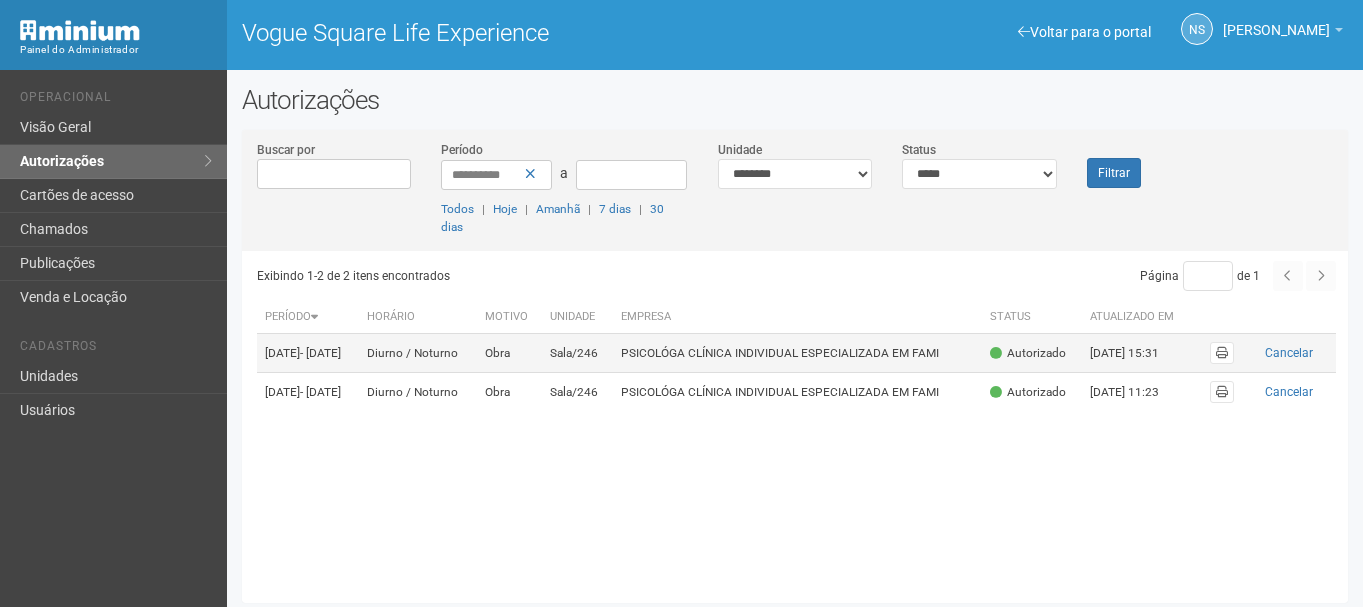 click on "Diurno / Noturno" at bounding box center [418, 353] 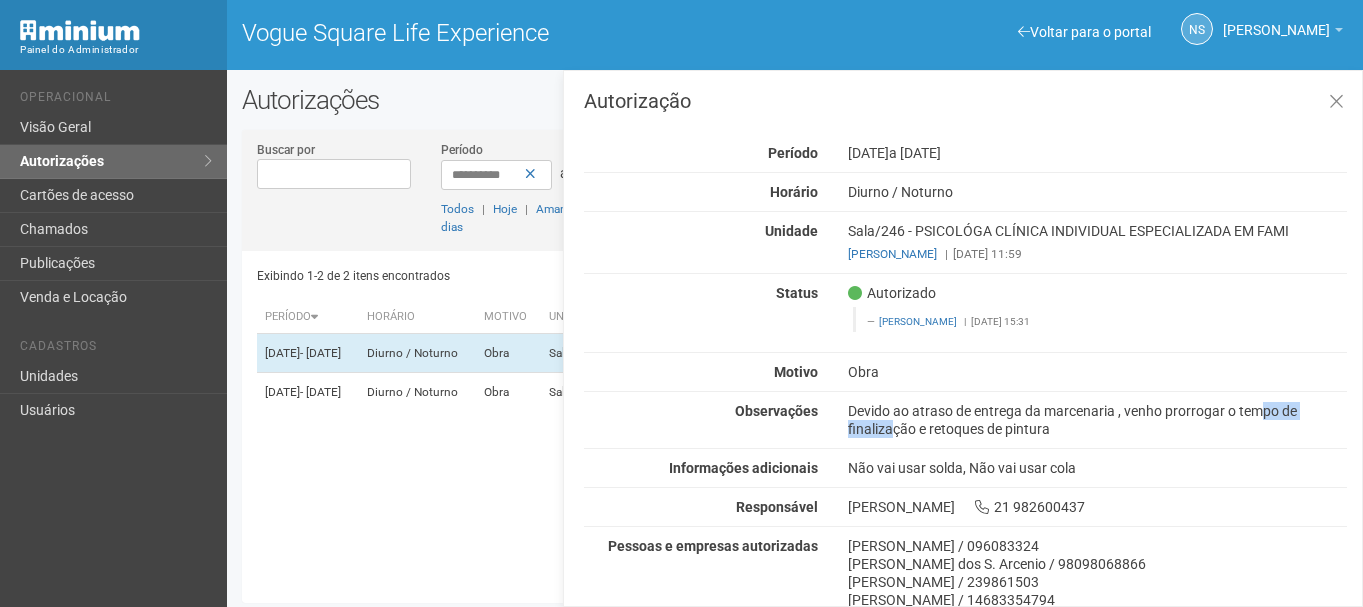 drag, startPoint x: 1201, startPoint y: 402, endPoint x: 1354, endPoint y: 419, distance: 153.94154 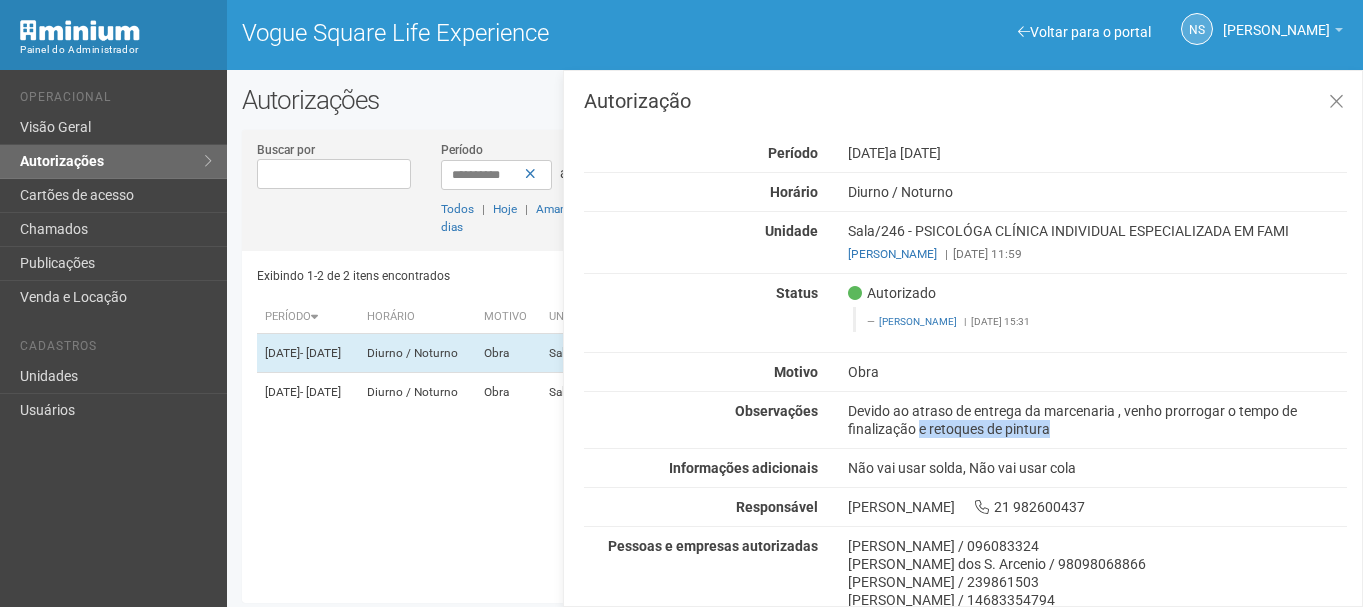 drag, startPoint x: 860, startPoint y: 435, endPoint x: 1006, endPoint y: 440, distance: 146.08559 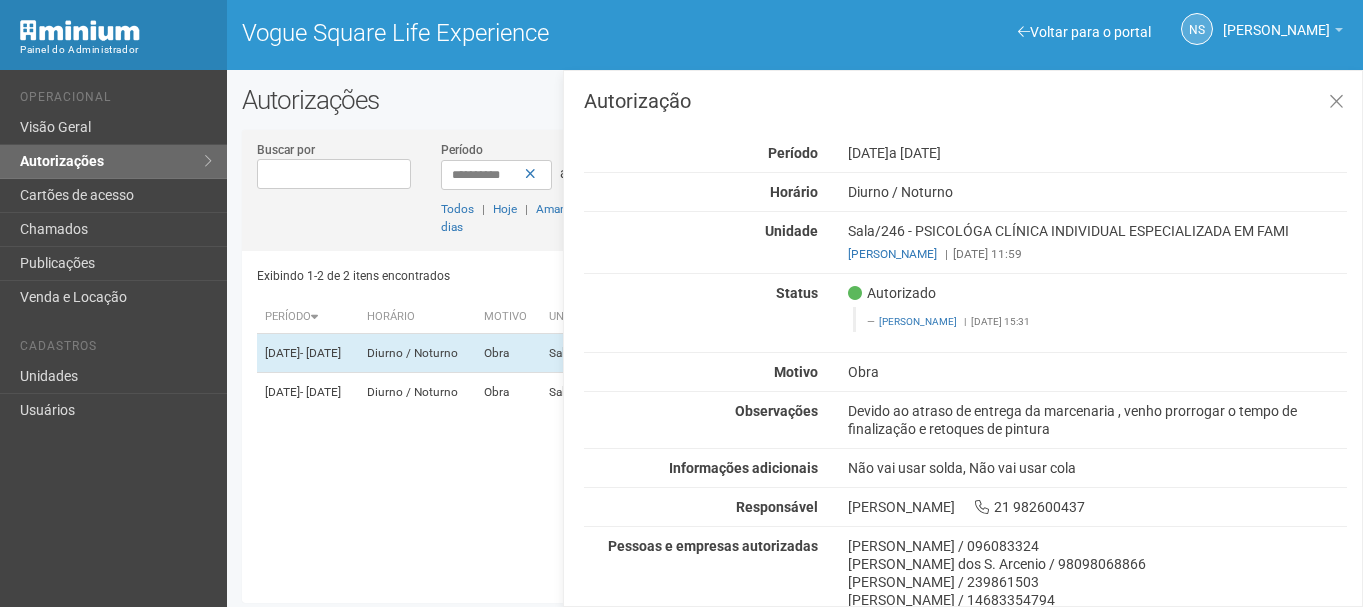 click on "Autorização
Período
10/05/2025
a 10/07/2025
Horário
Diurno / Noturno
Unidade
Sala/246 - PSICOLÓGA CLÍNICA INDIVIDUAL ESPECIALIZADA EM FAMI
Marcia Renata Vidal Barroso Elwis Vaz
|
07/05/2025 11:59
Status
Autorizado
Letícia Florim
|
07/05/2025 15:31
Motivo
Obra
Observações
Devido ao atraso de entrega da marcenaria , venho prorrogar o tempo de finalização e retoques de pintura
Informações adicionais
Não vai usar solda, Não vai usar cola
Responsável" at bounding box center [965, 484] 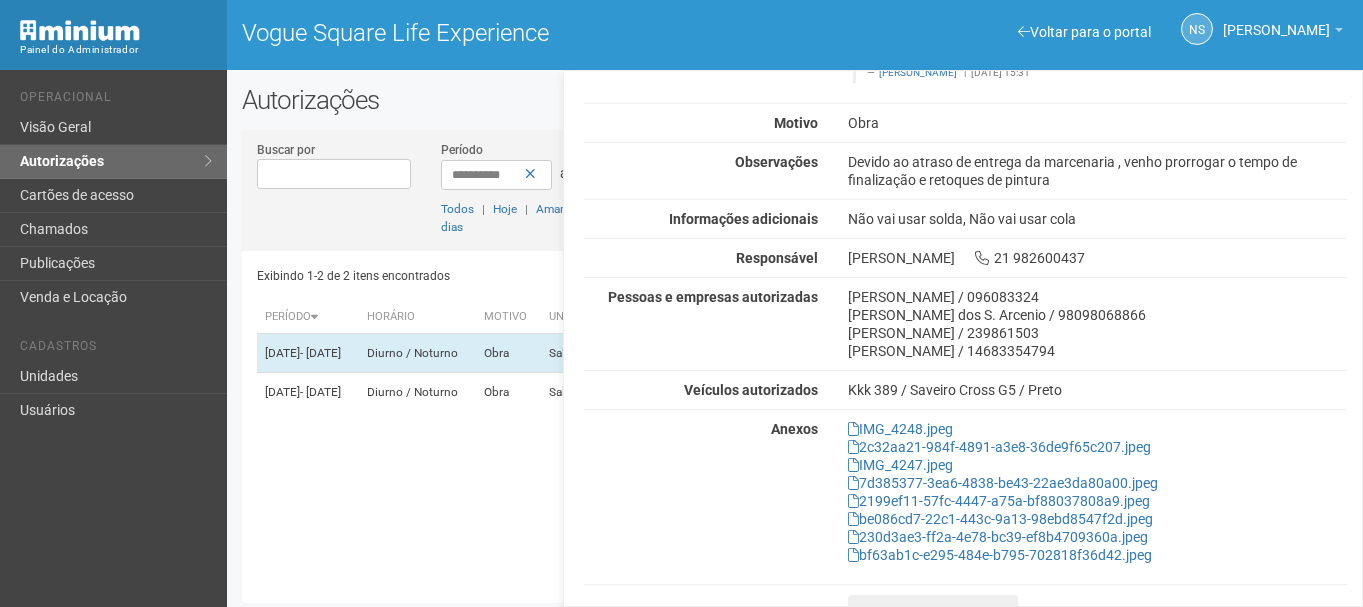 scroll, scrollTop: 272, scrollLeft: 0, axis: vertical 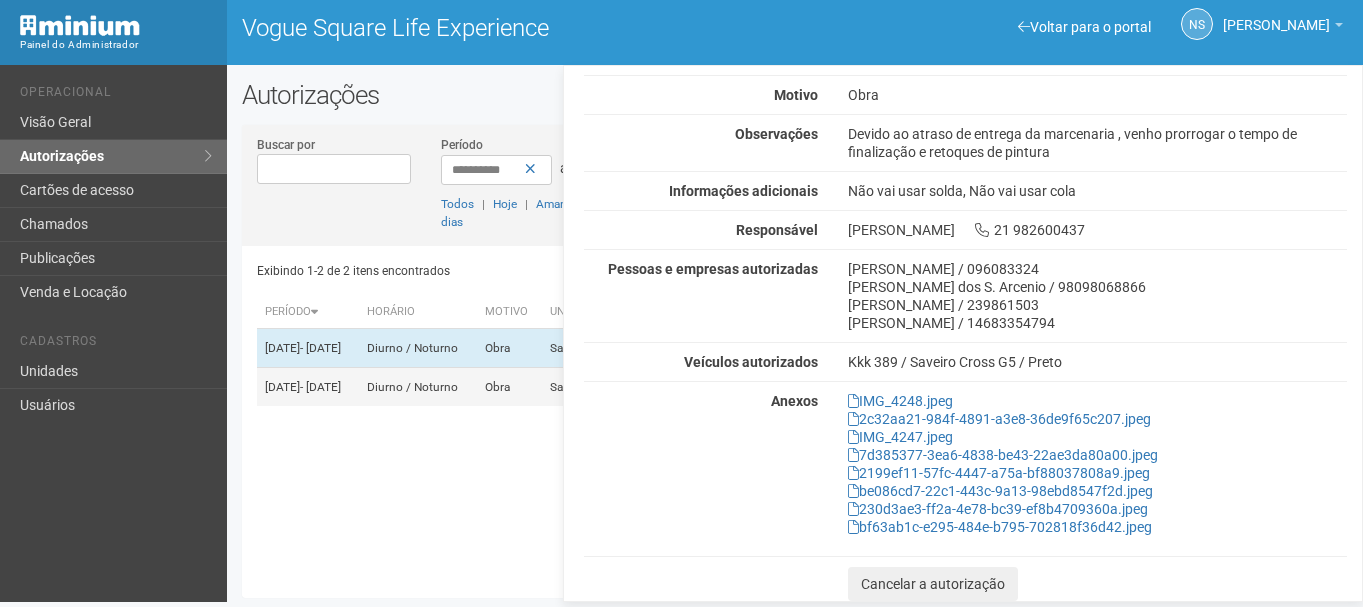 click on "Diurno / Noturno" at bounding box center (418, 387) 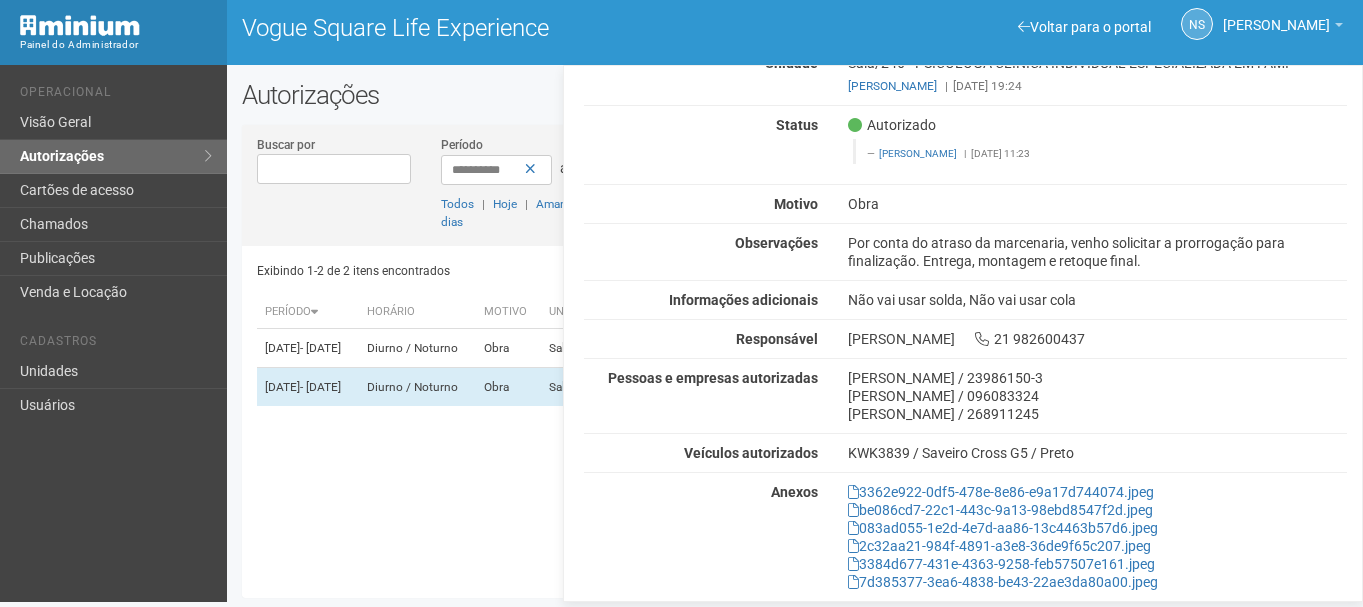 scroll, scrollTop: 200, scrollLeft: 0, axis: vertical 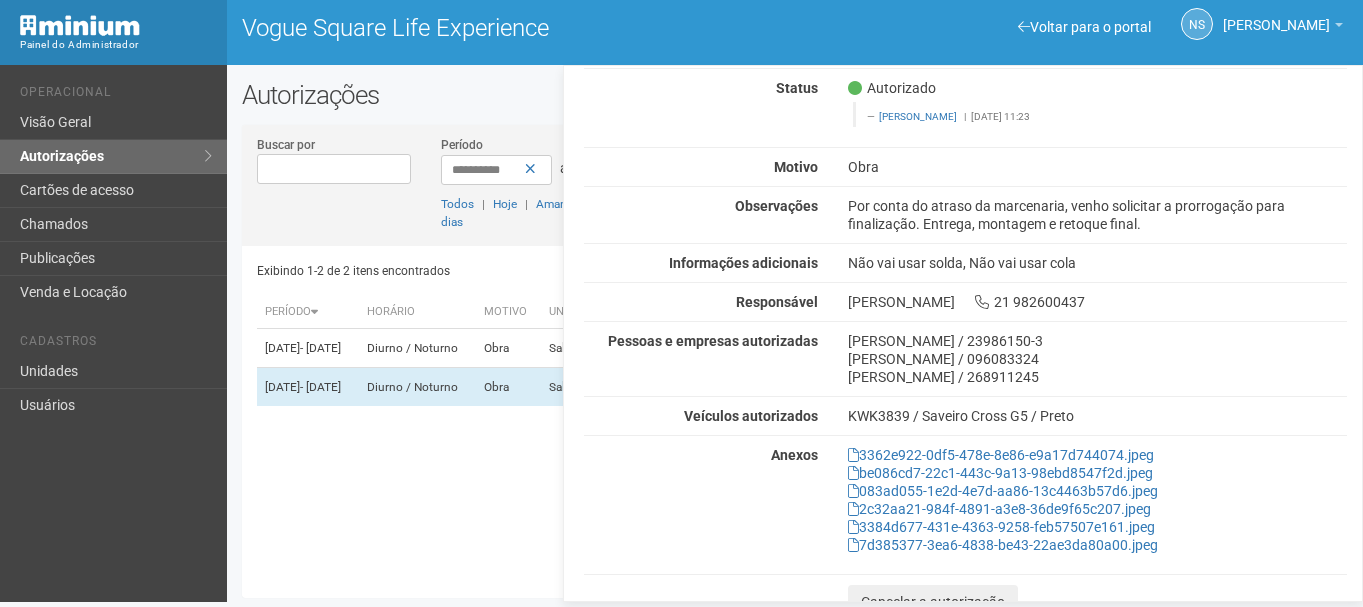 drag, startPoint x: 957, startPoint y: 228, endPoint x: 1131, endPoint y: 220, distance: 174.1838 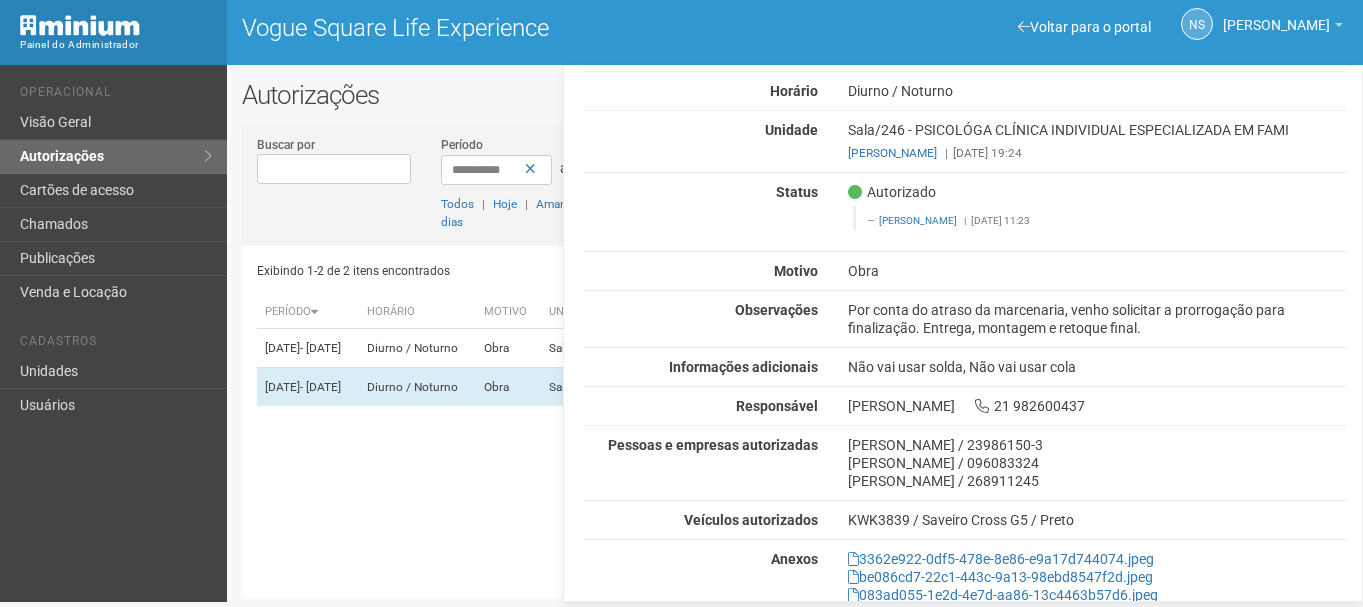 scroll, scrollTop: 0, scrollLeft: 0, axis: both 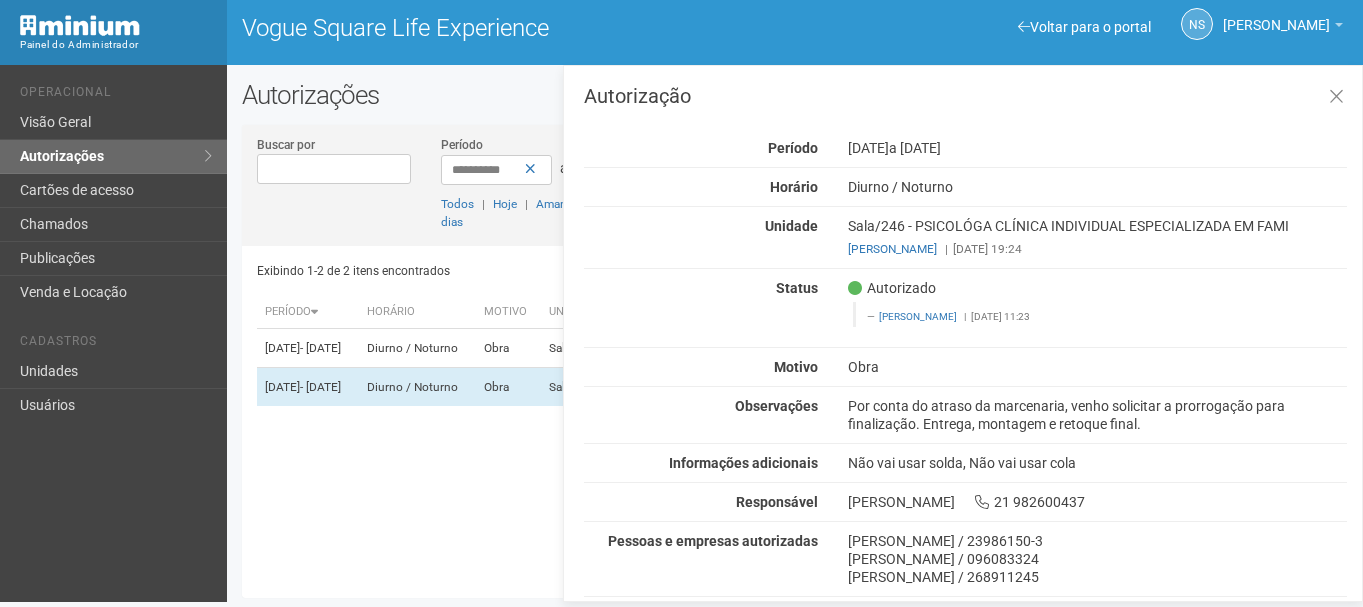click on "Marcia Renata Vidal Barroso Elwis Vaz
|
03/07/2025 19:24" at bounding box center [1097, 249] 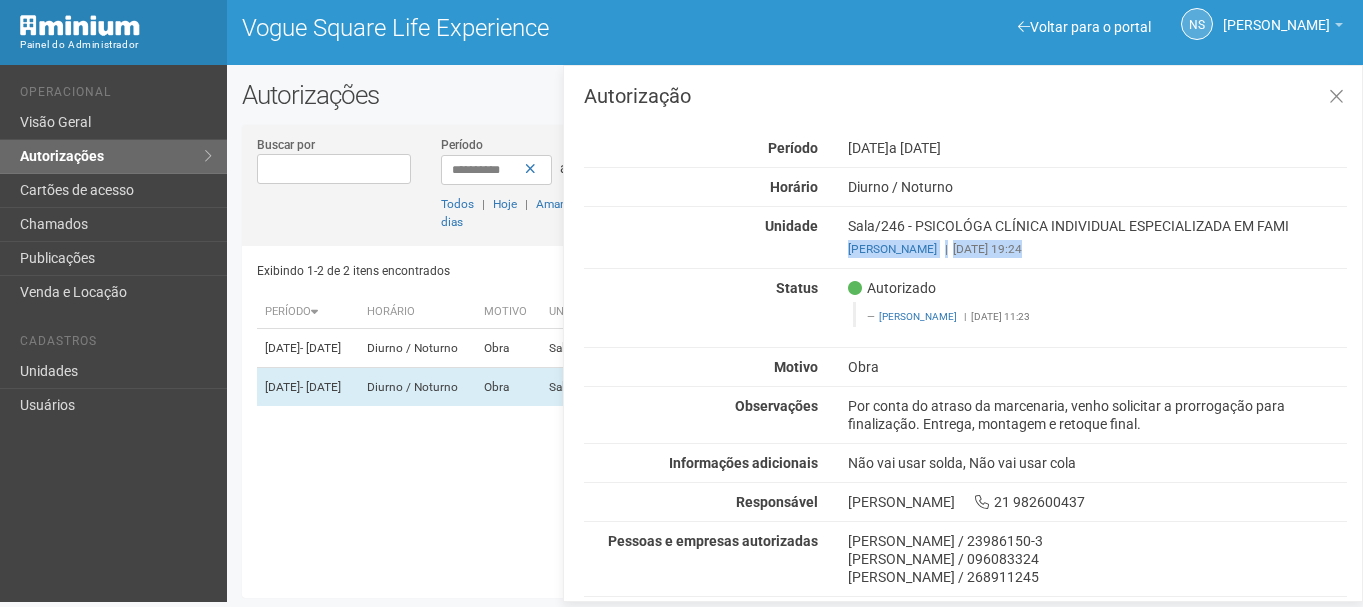 click on "Marcia Renata Vidal Barroso Elwis Vaz
|
03/07/2025 19:24" at bounding box center [1097, 249] 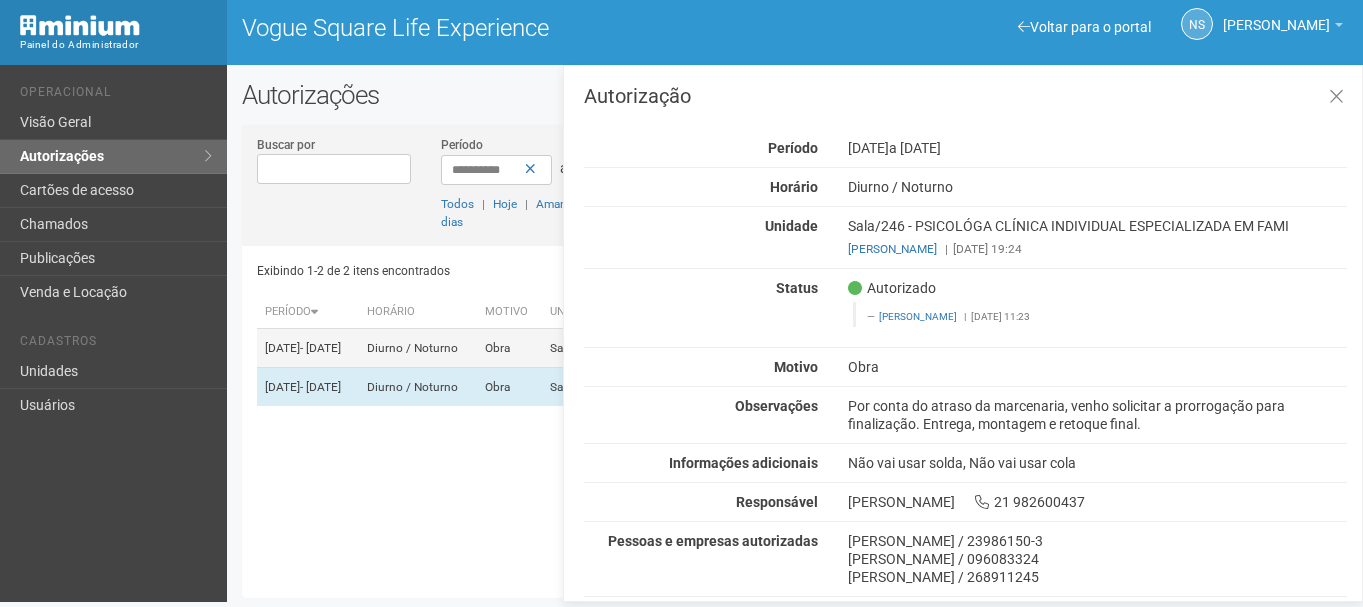 click on "Diurno / Noturno" at bounding box center (418, 348) 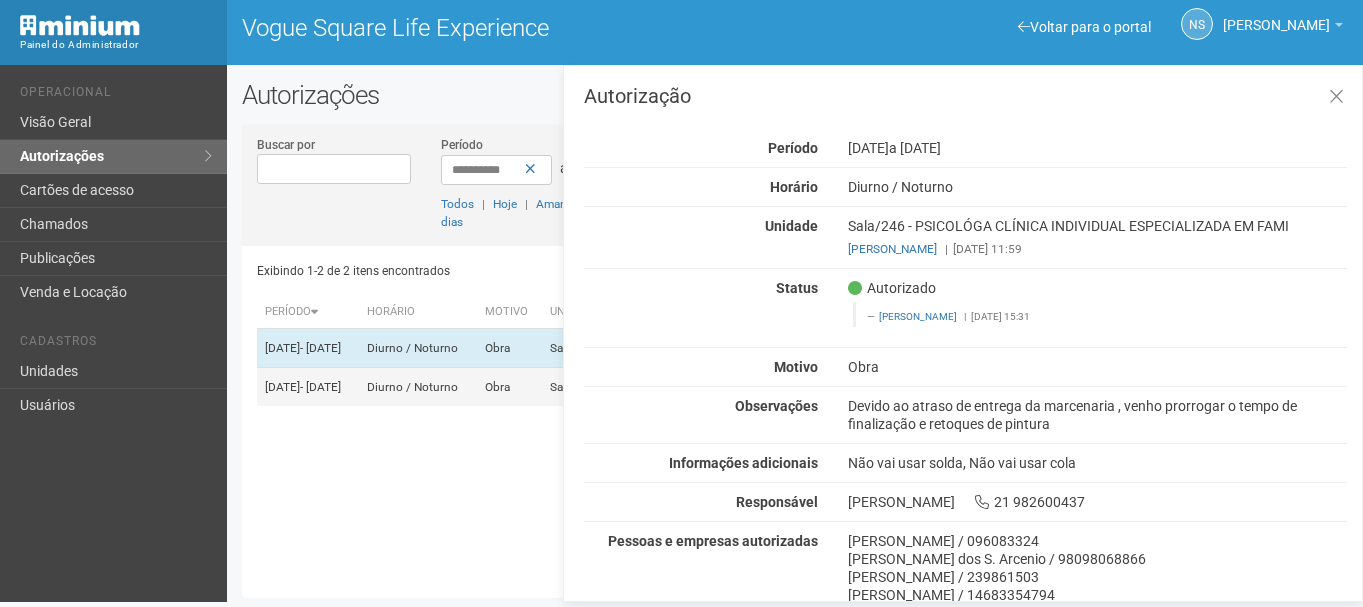 click on "Diurno / Noturno" at bounding box center (418, 387) 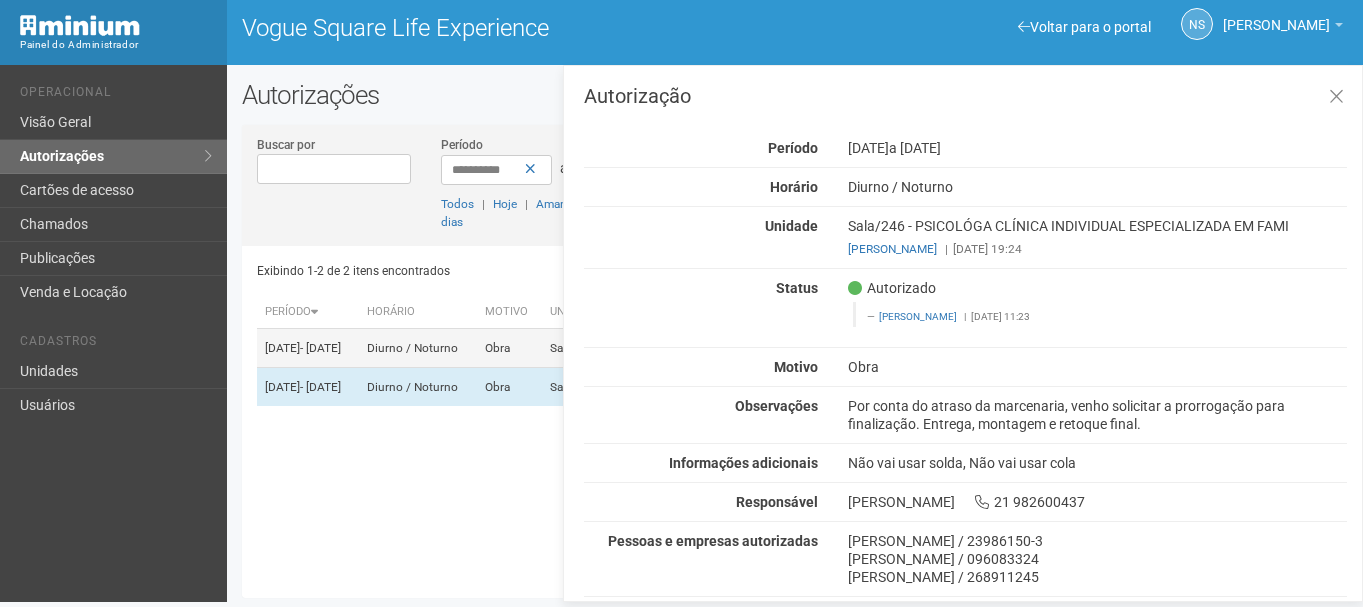 click on "Diurno / Noturno" at bounding box center [418, 348] 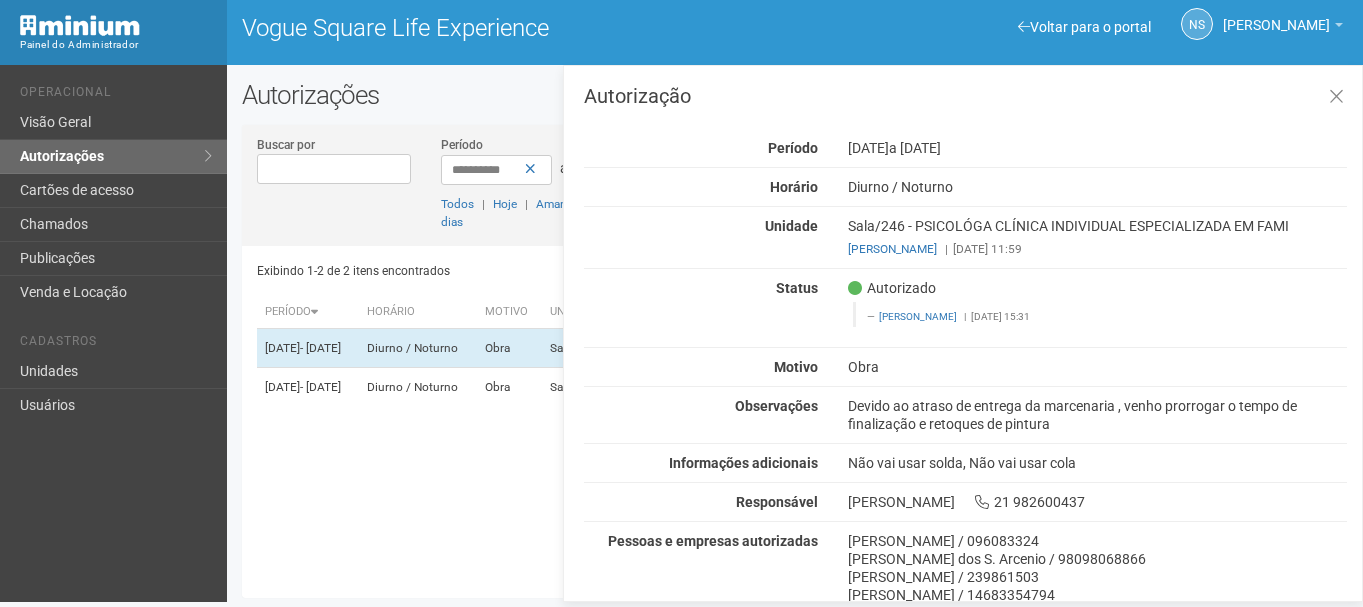 click on "Exibindo 1-2 de 2 itens encontrados
Página
*
de 1
Período
Horário
Motivo
Unidade
Empresa
Status
Atualizado em
10/05/2025
- 10/07/2025
Diurno / Noturno
Obra
Sala/246
PSICOLÓGA CLÍNICA INDIVIDUAL ESPECIALIZADA EM FAMI
Obra" at bounding box center (802, 414) 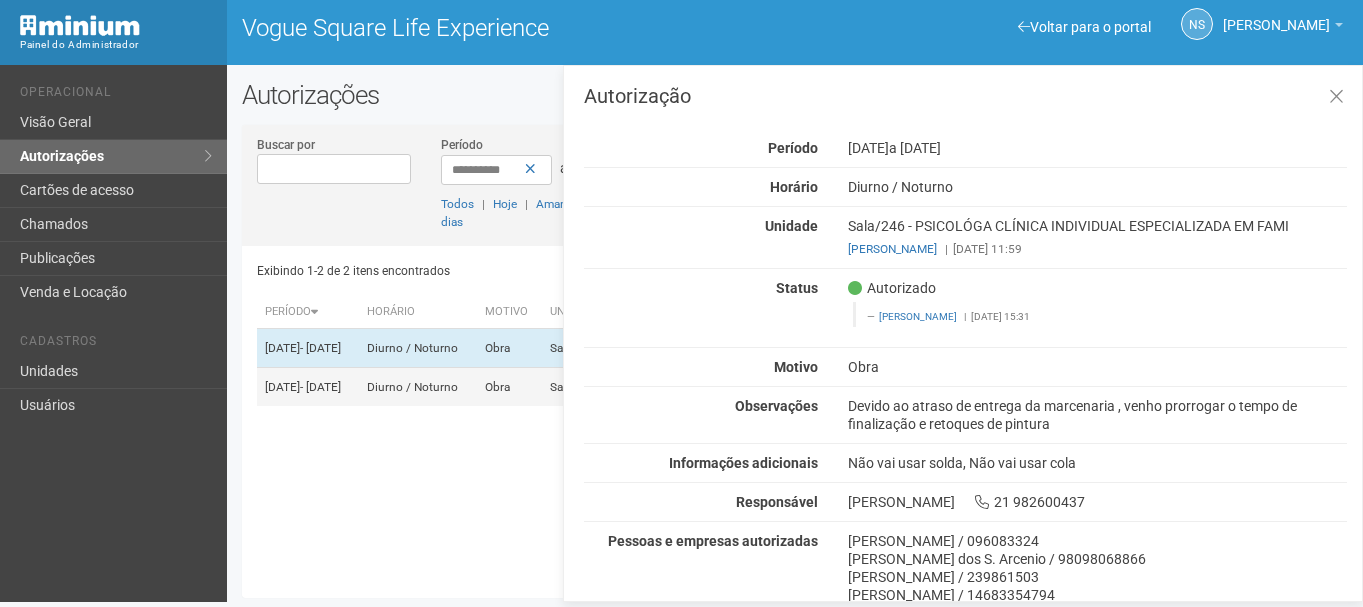 click on "Diurno / Noturno" at bounding box center [418, 387] 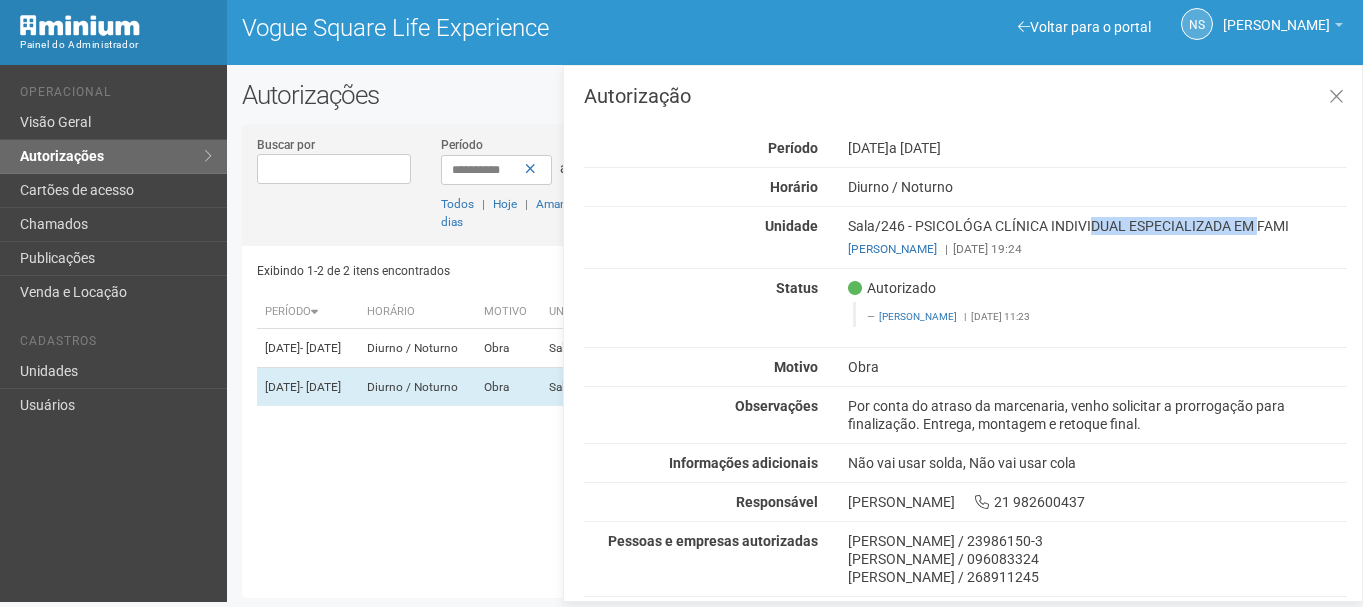 drag, startPoint x: 1026, startPoint y: 225, endPoint x: 1154, endPoint y: 245, distance: 129.55309 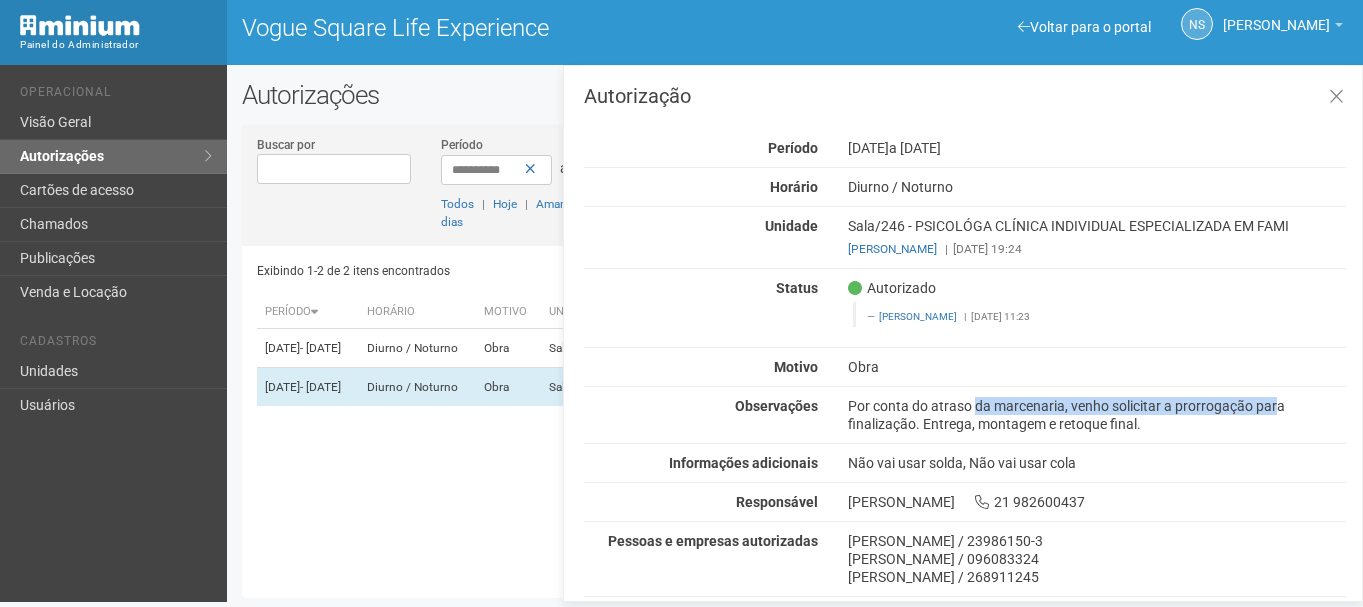 drag, startPoint x: 916, startPoint y: 405, endPoint x: 1214, endPoint y: 405, distance: 298 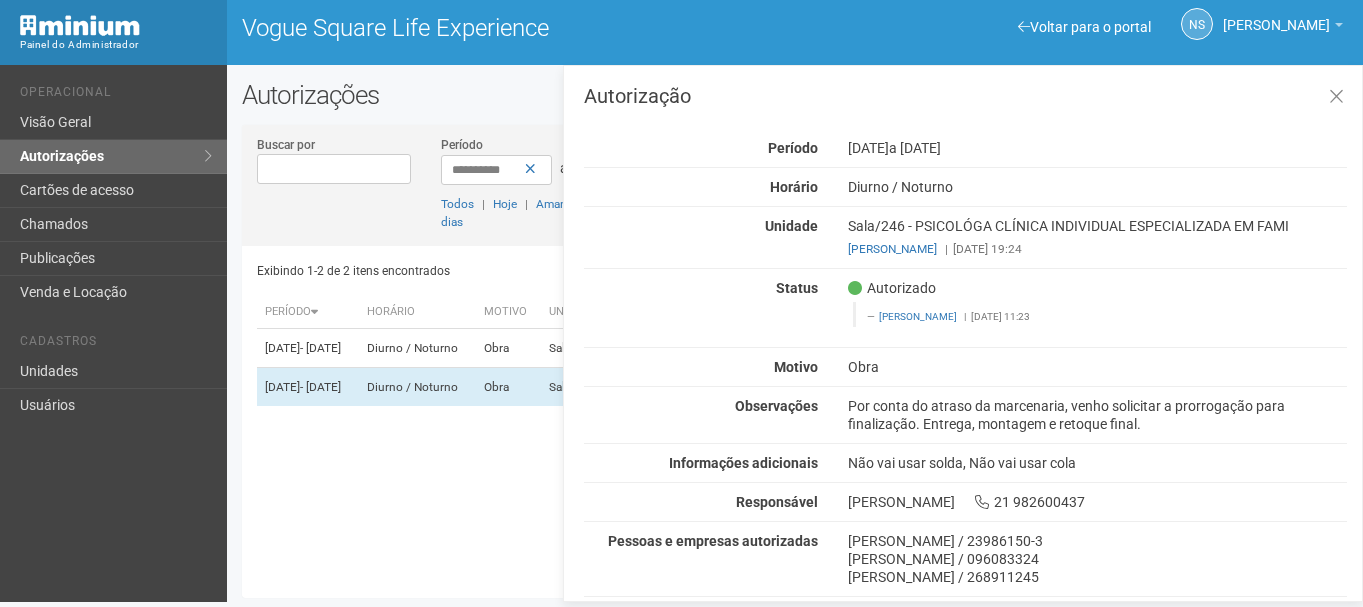 click on "Por conta do atraso da marcenaria, venho solicitar a prorrogação para finalização. Entrega, montagem e retoque final." at bounding box center (1097, 415) 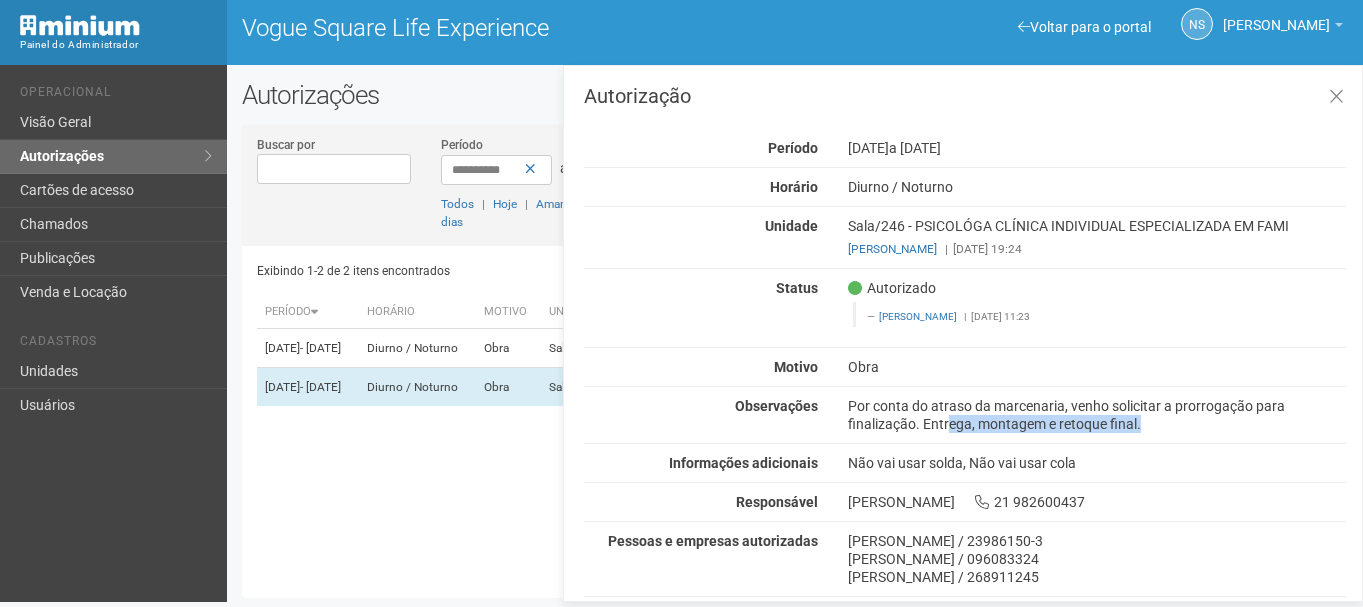 drag, startPoint x: 889, startPoint y: 424, endPoint x: 1091, endPoint y: 428, distance: 202.0396 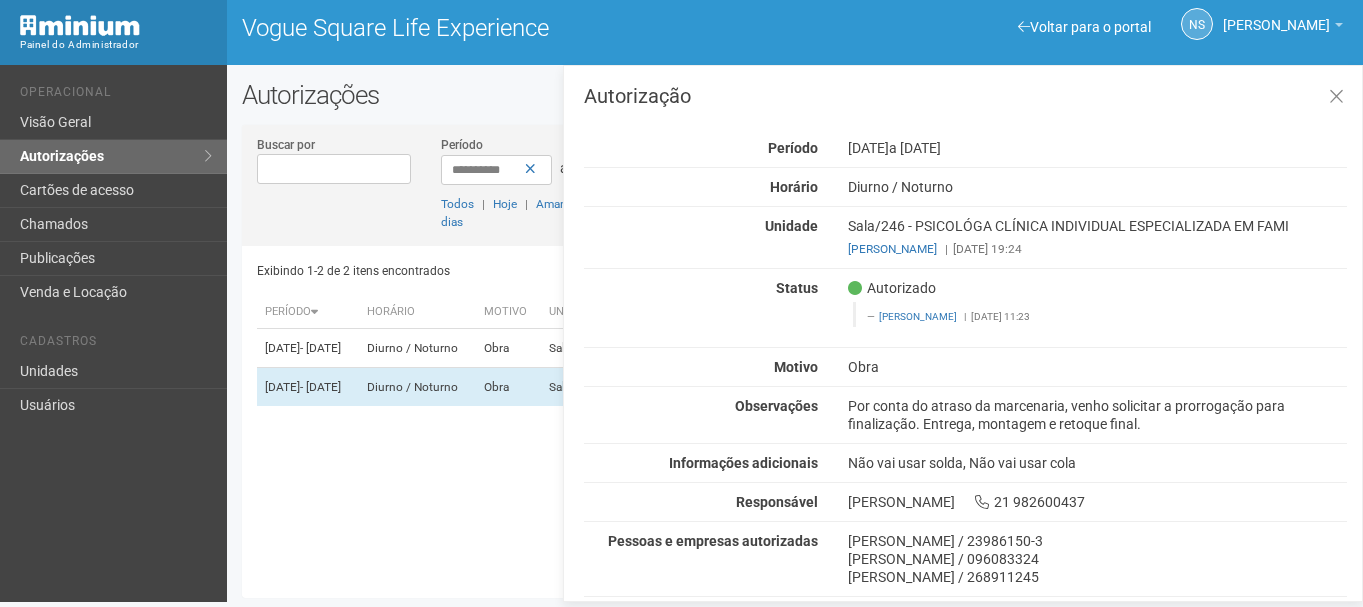 click on "Por conta do atraso da marcenaria, venho solicitar a prorrogação para finalização. Entrega, montagem e retoque final." at bounding box center (1097, 415) 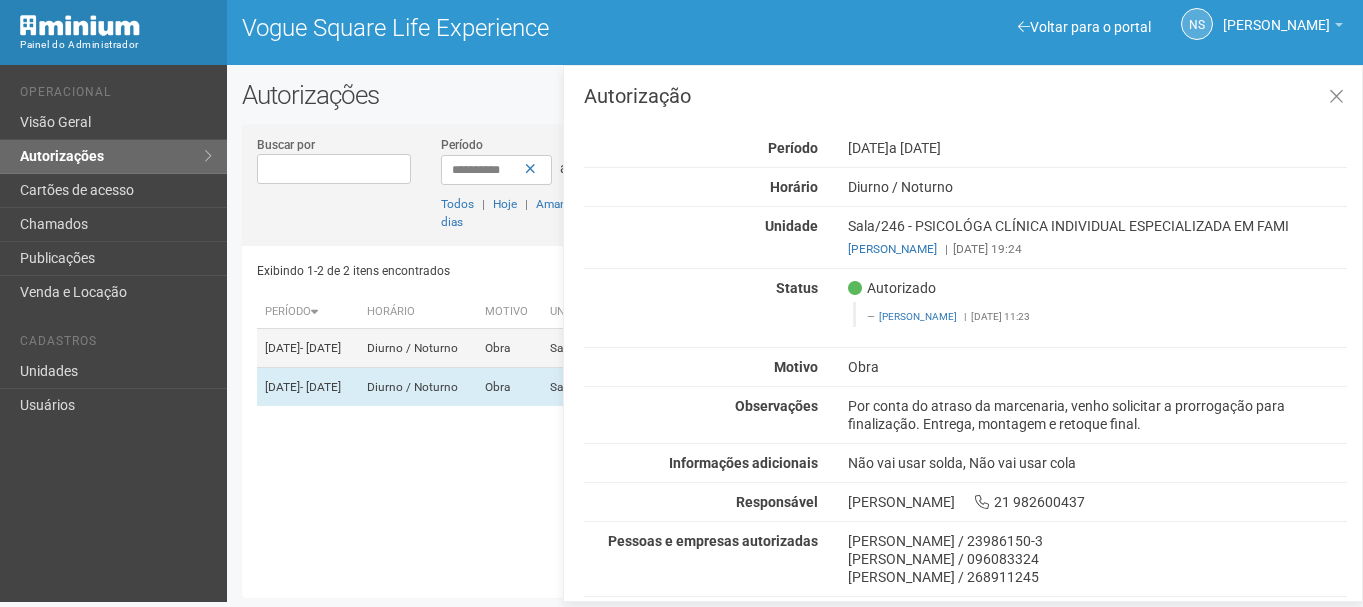 click on "Diurno / Noturno" at bounding box center [418, 348] 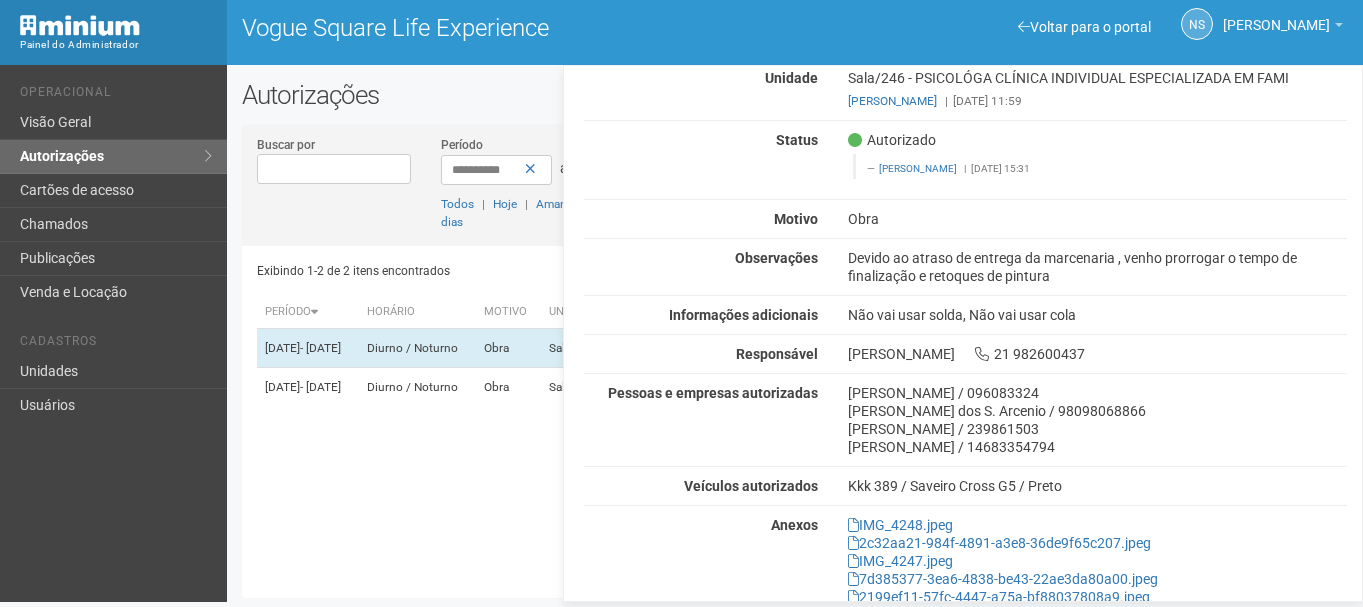scroll, scrollTop: 200, scrollLeft: 0, axis: vertical 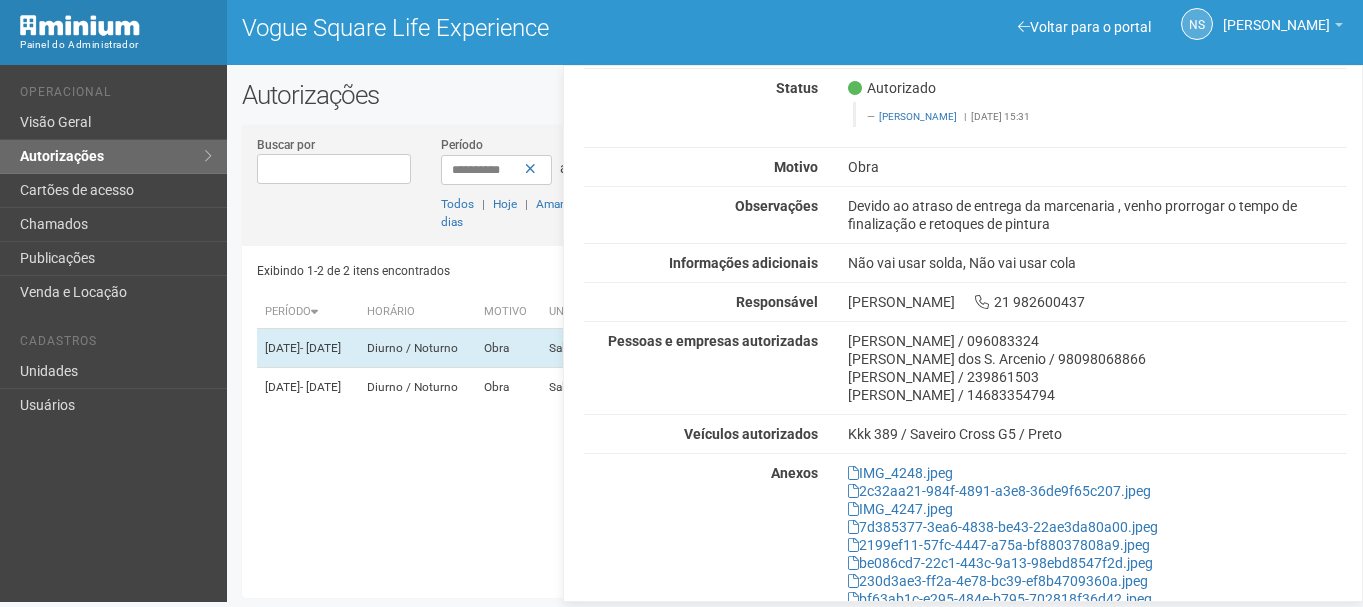 drag, startPoint x: 867, startPoint y: 400, endPoint x: 880, endPoint y: 400, distance: 13 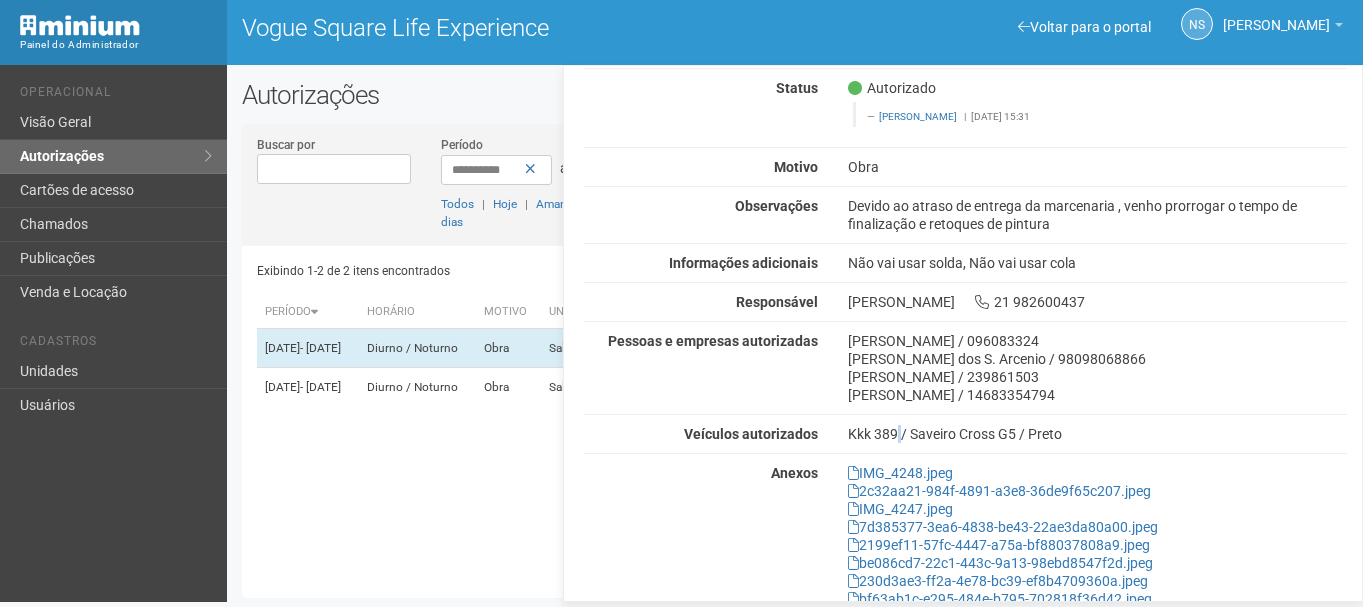 click on "Kkk 389 / Saveiro Cross G5  / Preto" at bounding box center [1097, 434] 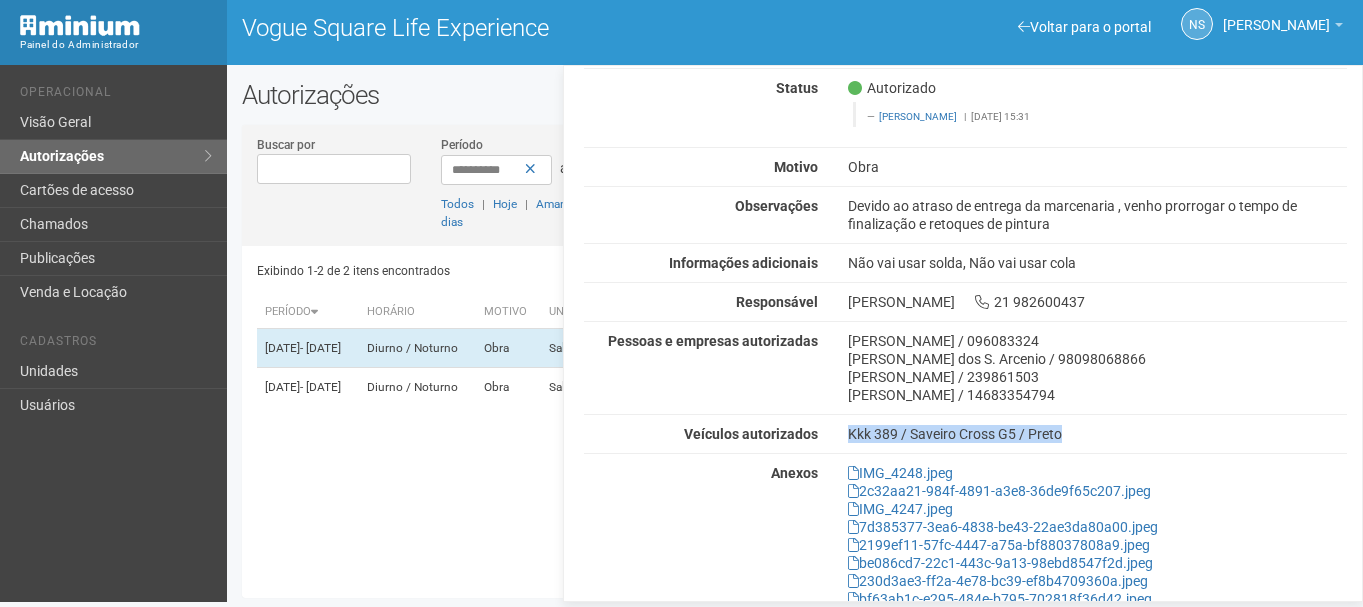 click on "Kkk 389 / Saveiro Cross G5  / Preto" at bounding box center (1097, 434) 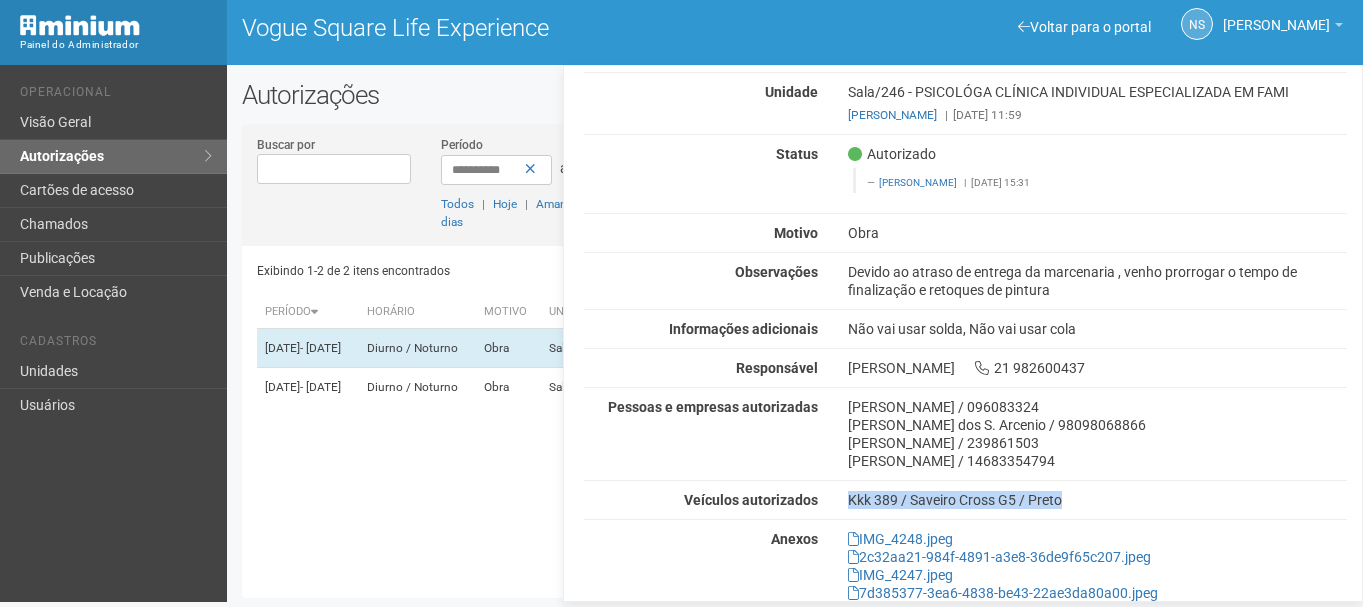 scroll, scrollTop: 0, scrollLeft: 0, axis: both 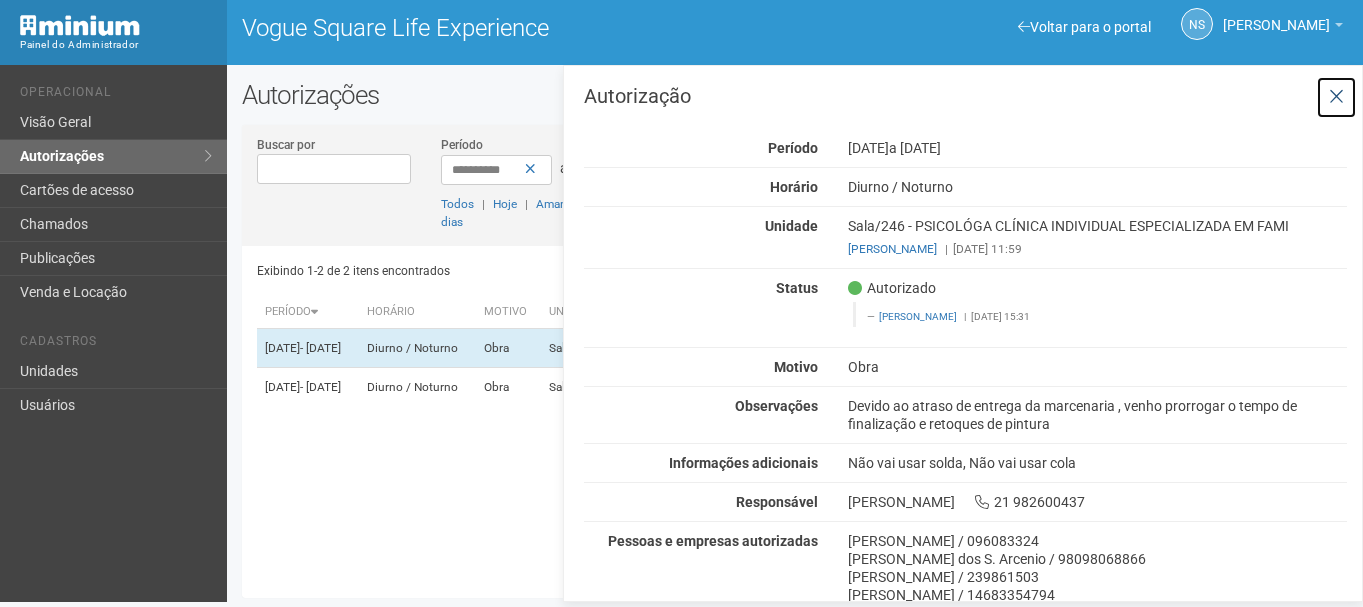 click at bounding box center (1336, 97) 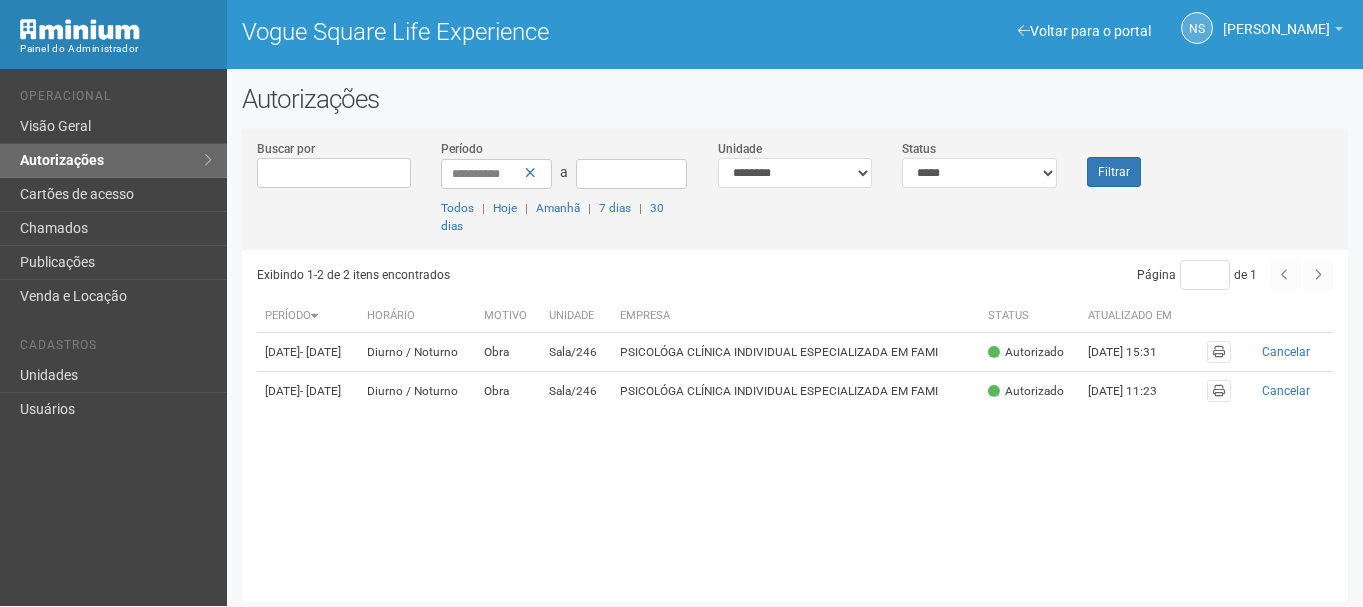 scroll, scrollTop: 0, scrollLeft: 0, axis: both 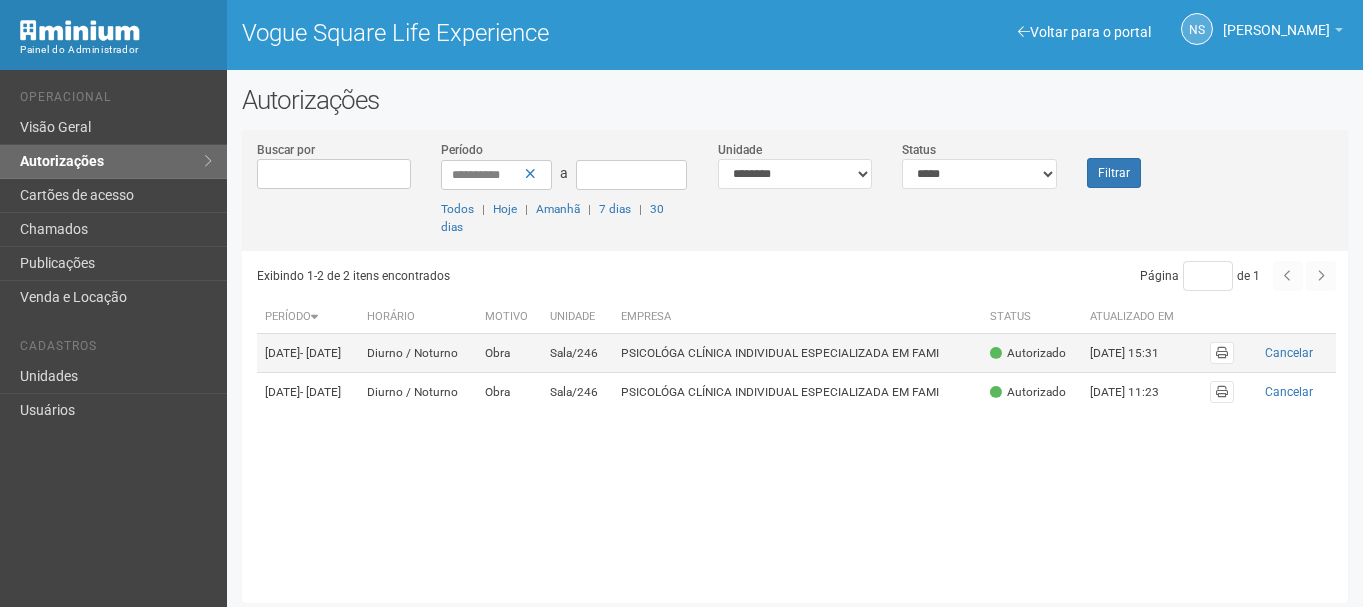click on "PSICOLÓGA CLÍNICA INDIVIDUAL ESPECIALIZADA EM FAMI" at bounding box center [797, 353] 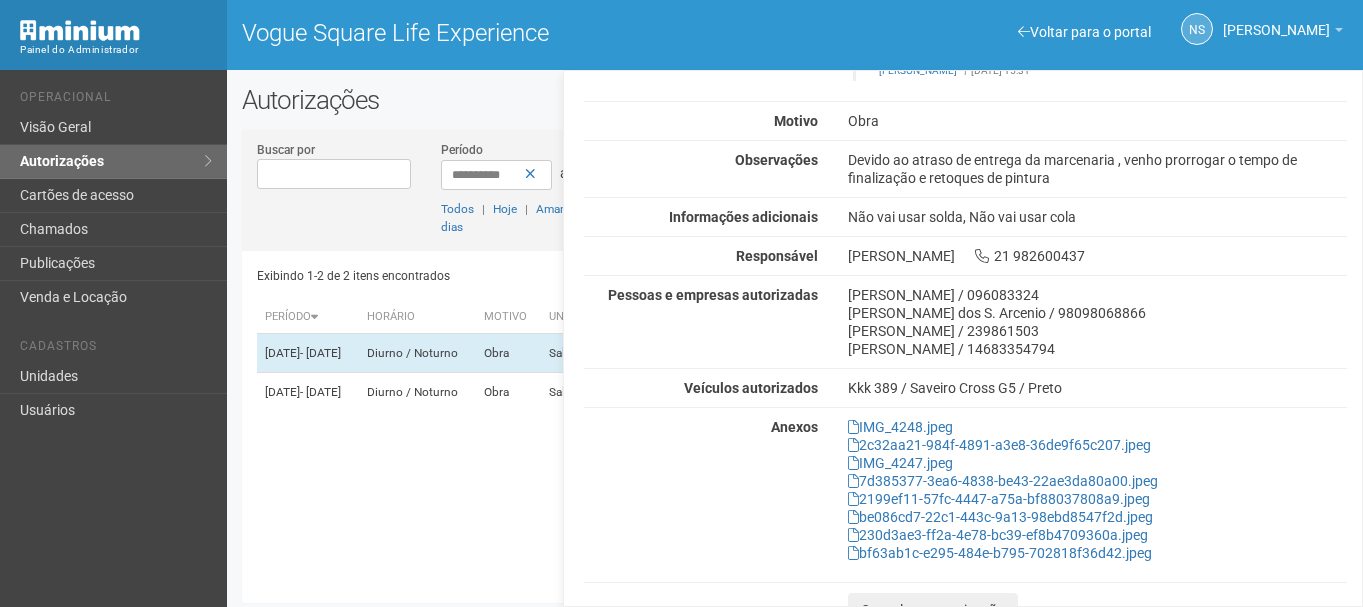 scroll, scrollTop: 272, scrollLeft: 0, axis: vertical 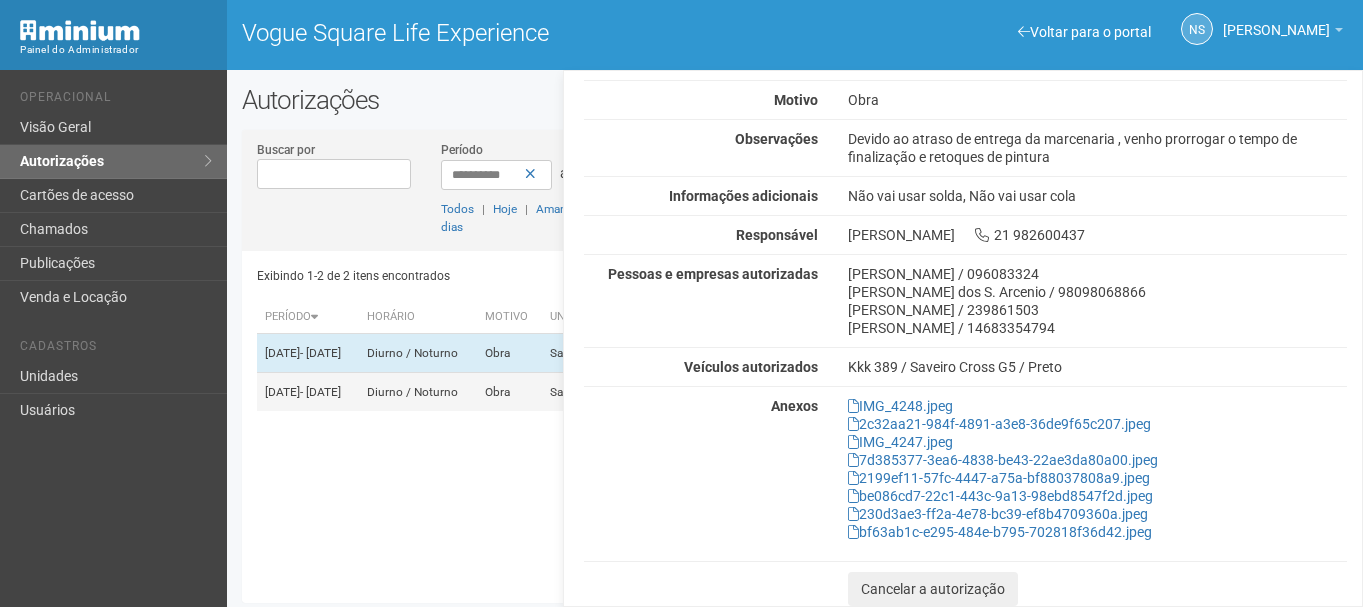 click on "Diurno / Noturno" at bounding box center [418, 392] 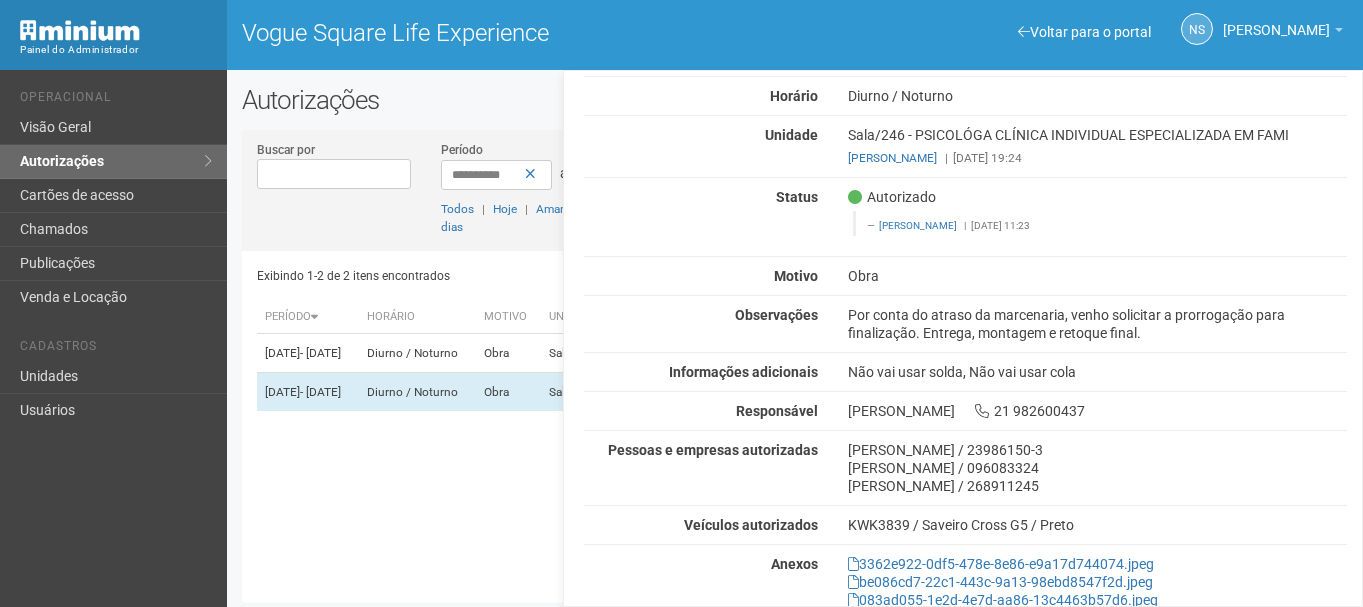 scroll, scrollTop: 200, scrollLeft: 0, axis: vertical 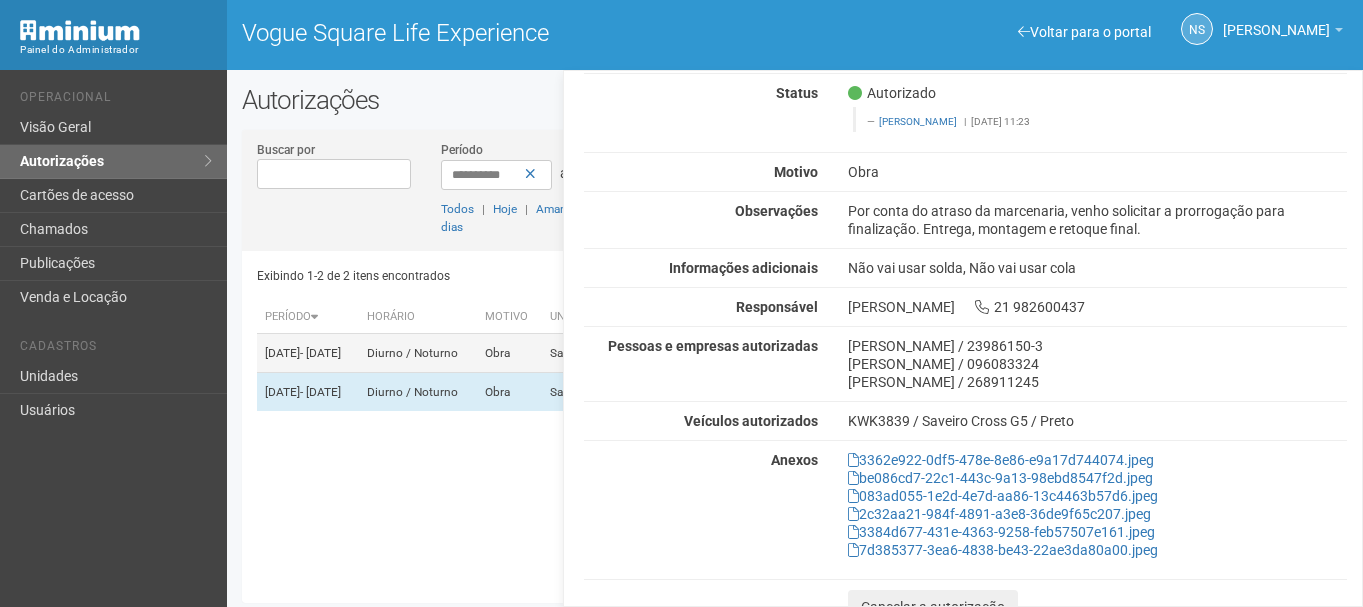 click on "10/05/2025
- 10/07/2025" at bounding box center (308, 353) 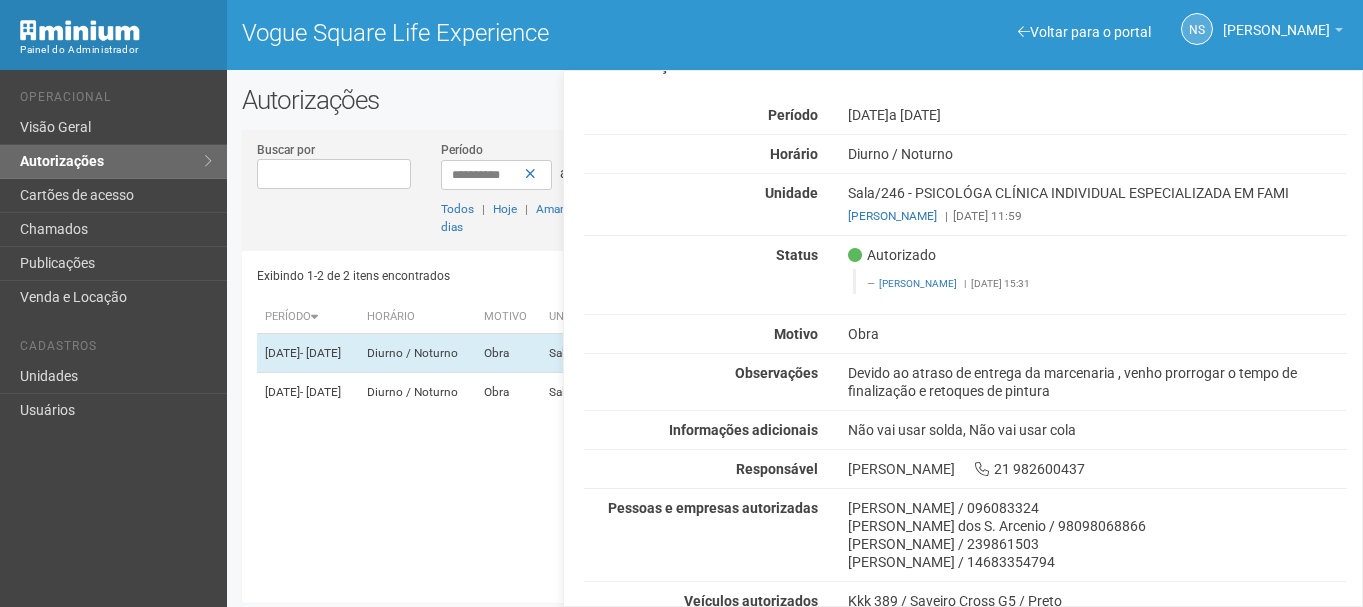 scroll, scrollTop: 43, scrollLeft: 0, axis: vertical 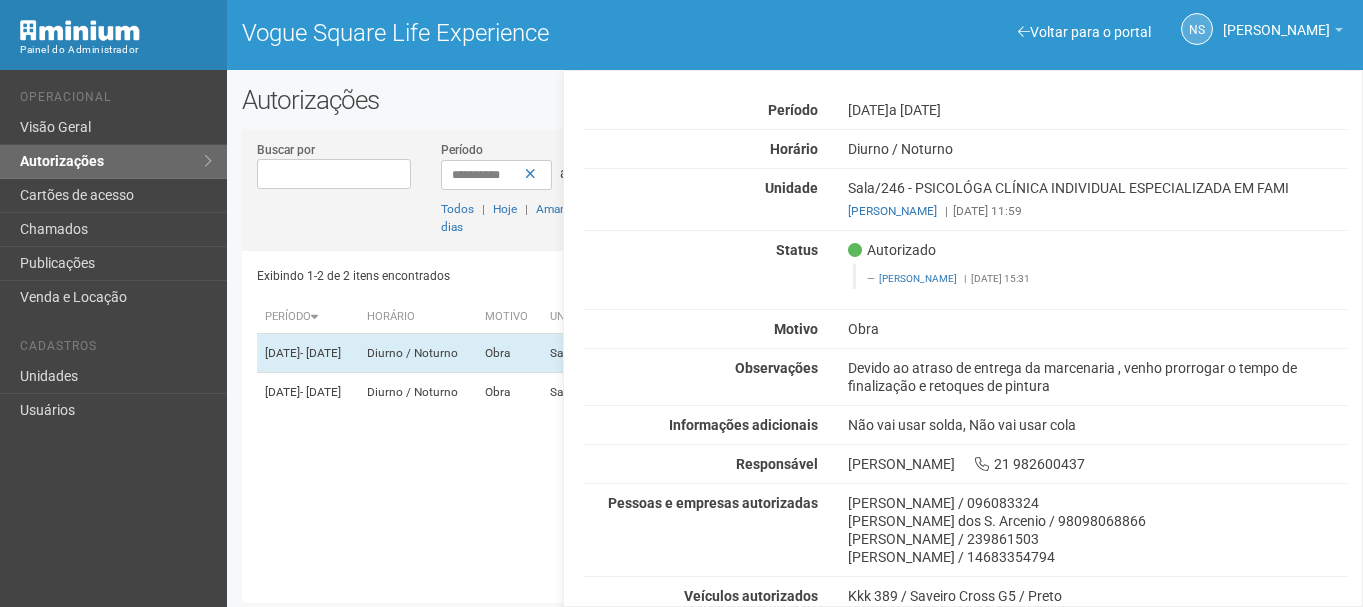 click on "Exibindo 1-2 de 2 itens encontrados
Página
*
de 1
Período
Horário
Motivo
Unidade
Empresa
Status
Atualizado em
10/05/2025
- 10/07/2025
Diurno / Noturno
Obra
Sala/246
PSICOLÓGA CLÍNICA INDIVIDUAL ESPECIALIZADA EM FAMI
Obra" at bounding box center [802, 419] 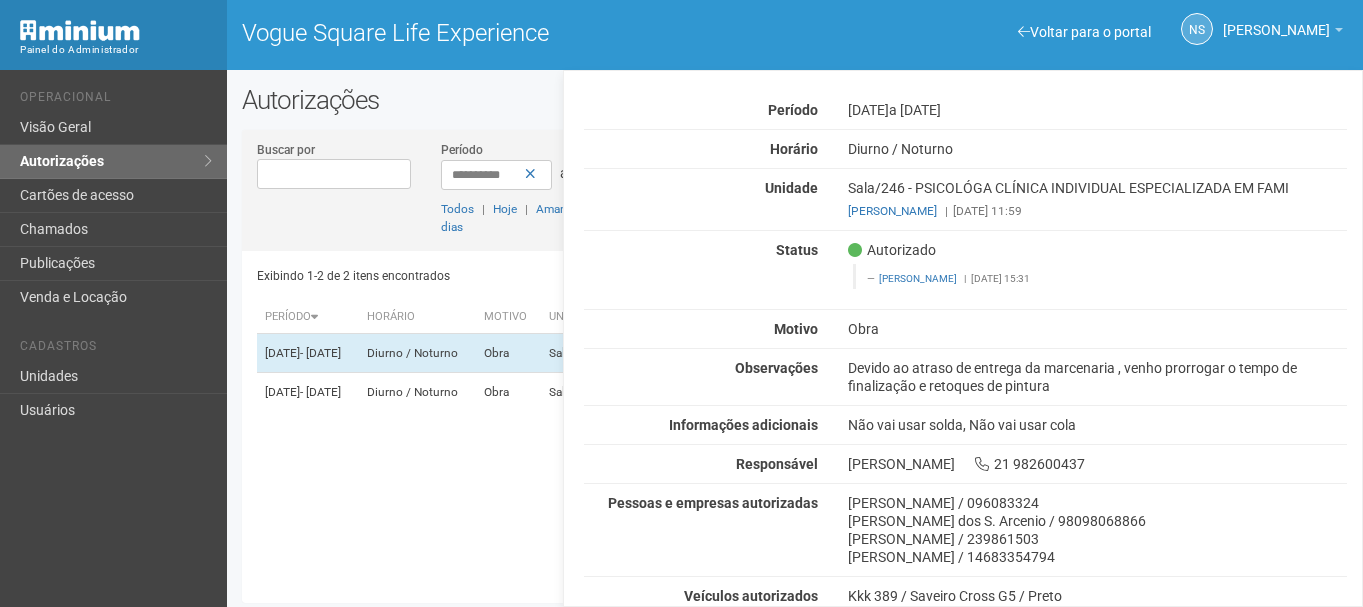 click on "Autorização
Período
10/05/2025
a 10/07/2025
Horário
Diurno / Noturno
Unidade
Sala/246 - PSICOLÓGA CLÍNICA INDIVIDUAL ESPECIALIZADA EM FAMI
Marcia Renata Vidal Barroso Elwis Vaz
|
07/05/2025 11:59
Status
Autorizado
Letícia Florim
|
07/05/2025 15:31
Motivo
Obra
Observações
Devido ao atraso de entrega da marcenaria , venho prorrogar o tempo de finalização e retoques de pintura
Informações adicionais
Não vai usar solda, Não vai usar cola
Responsável" at bounding box center (965, 441) 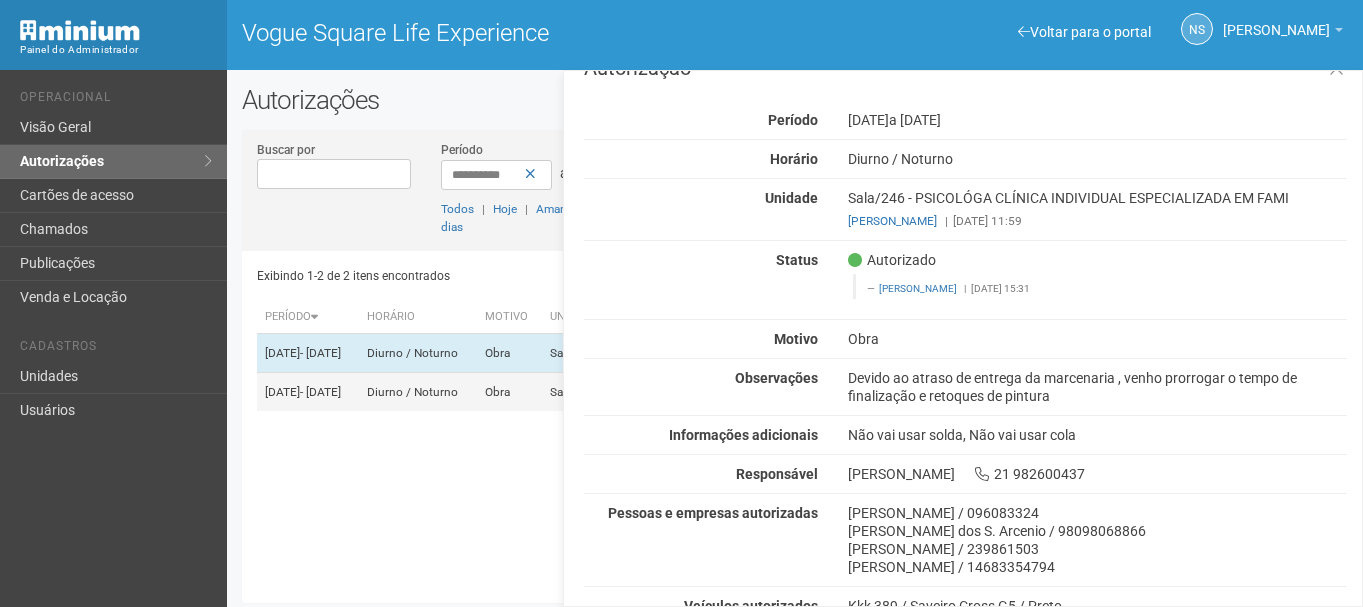 scroll, scrollTop: 0, scrollLeft: 0, axis: both 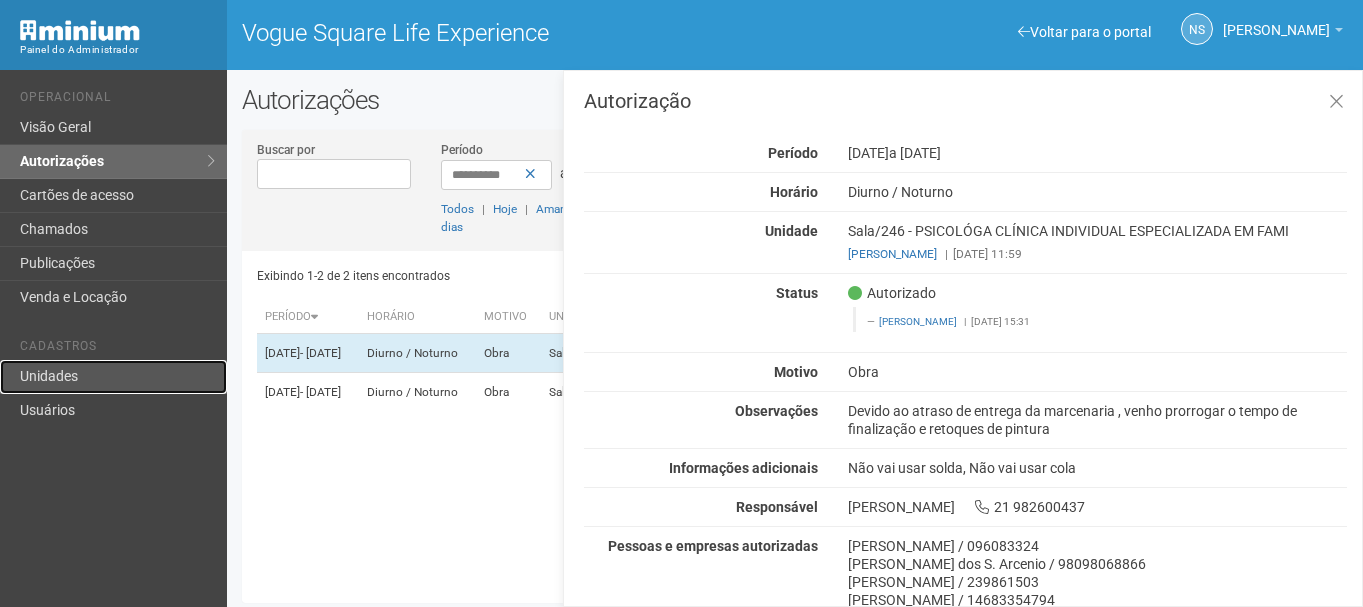click on "Unidades" at bounding box center [113, 377] 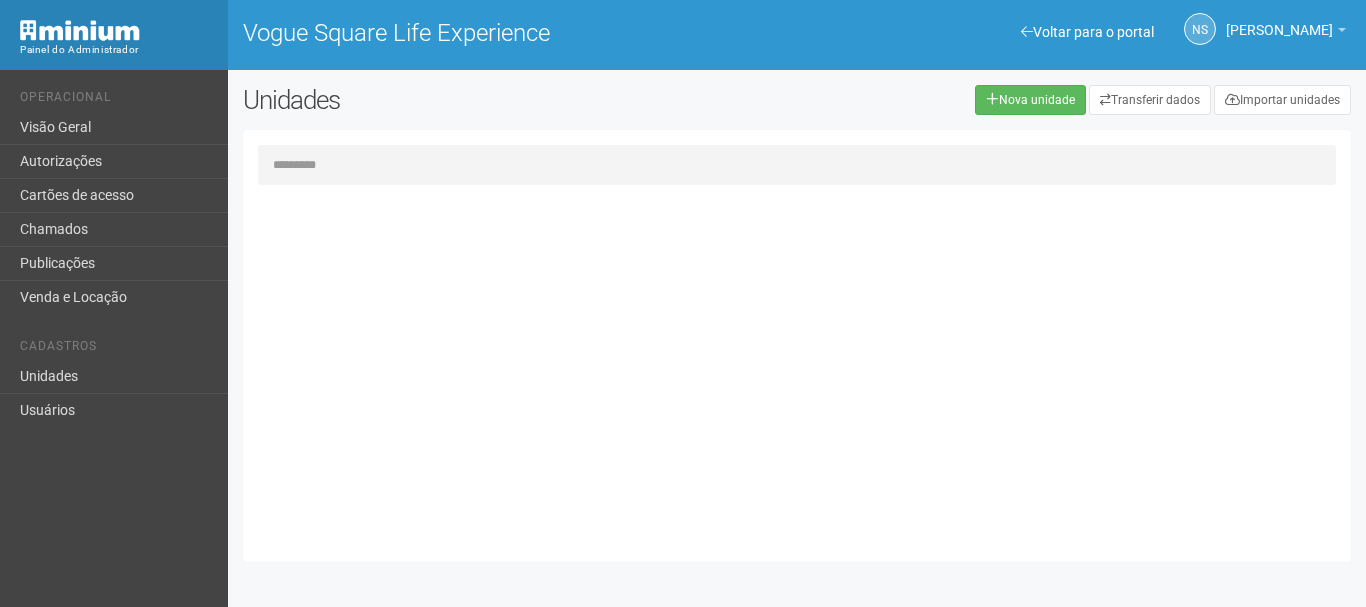 click at bounding box center (797, 165) 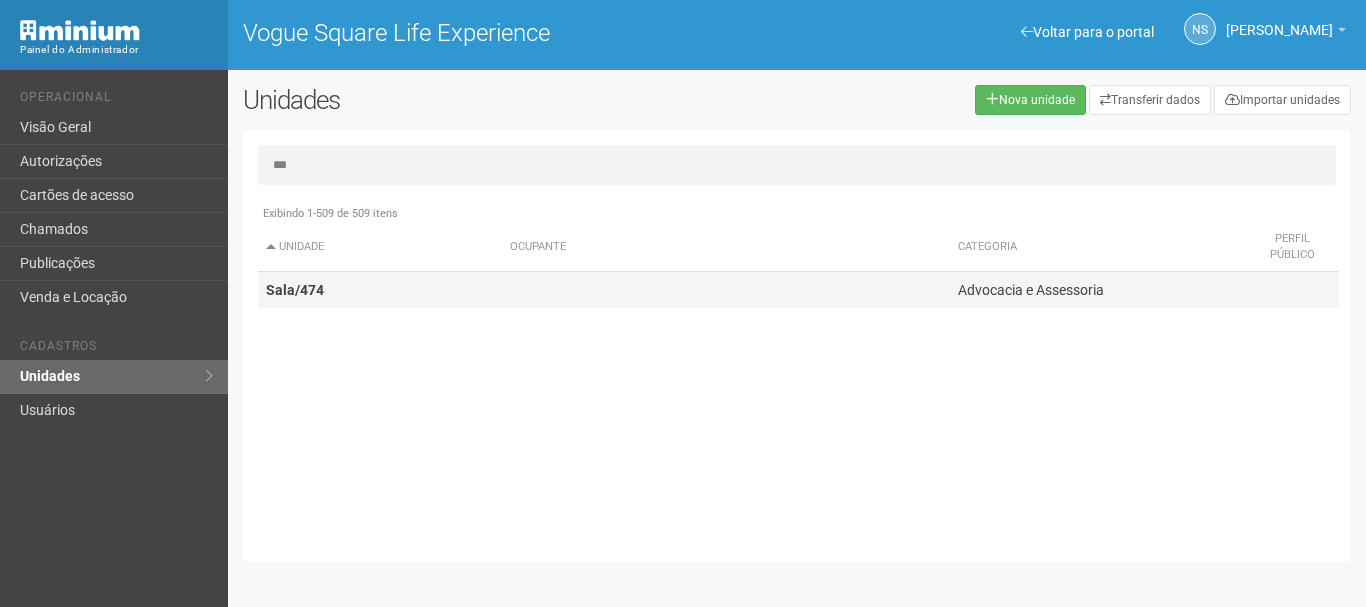 type on "***" 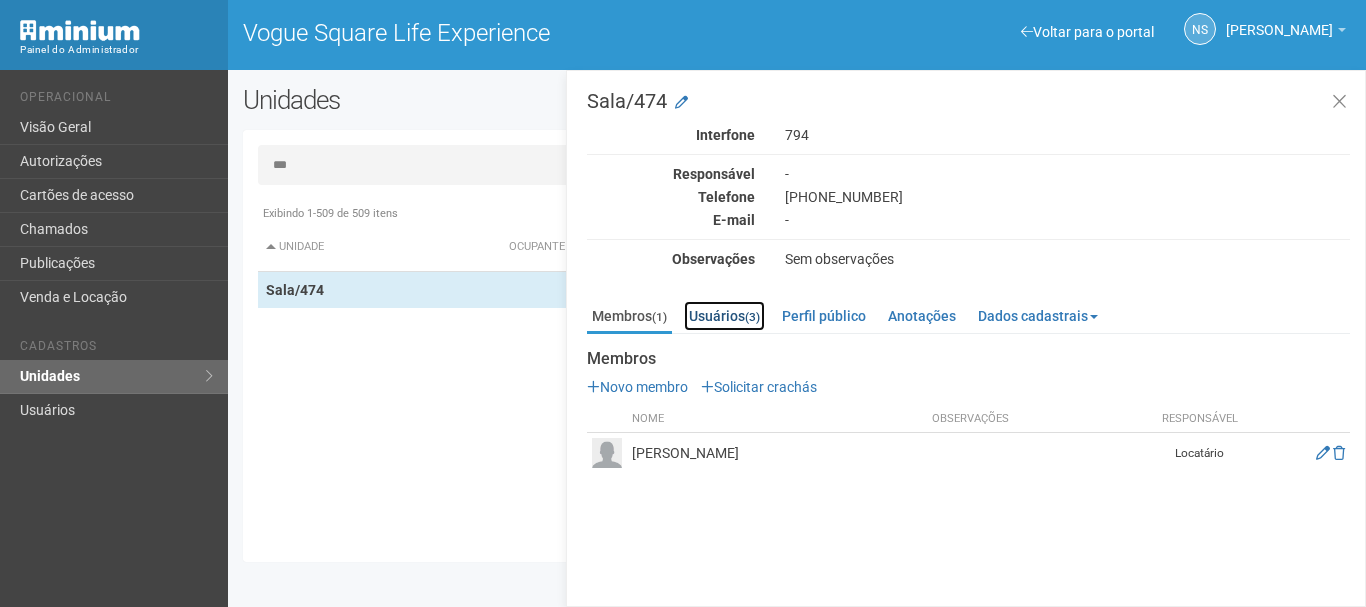 click on "Usuários  (3)" at bounding box center (724, 316) 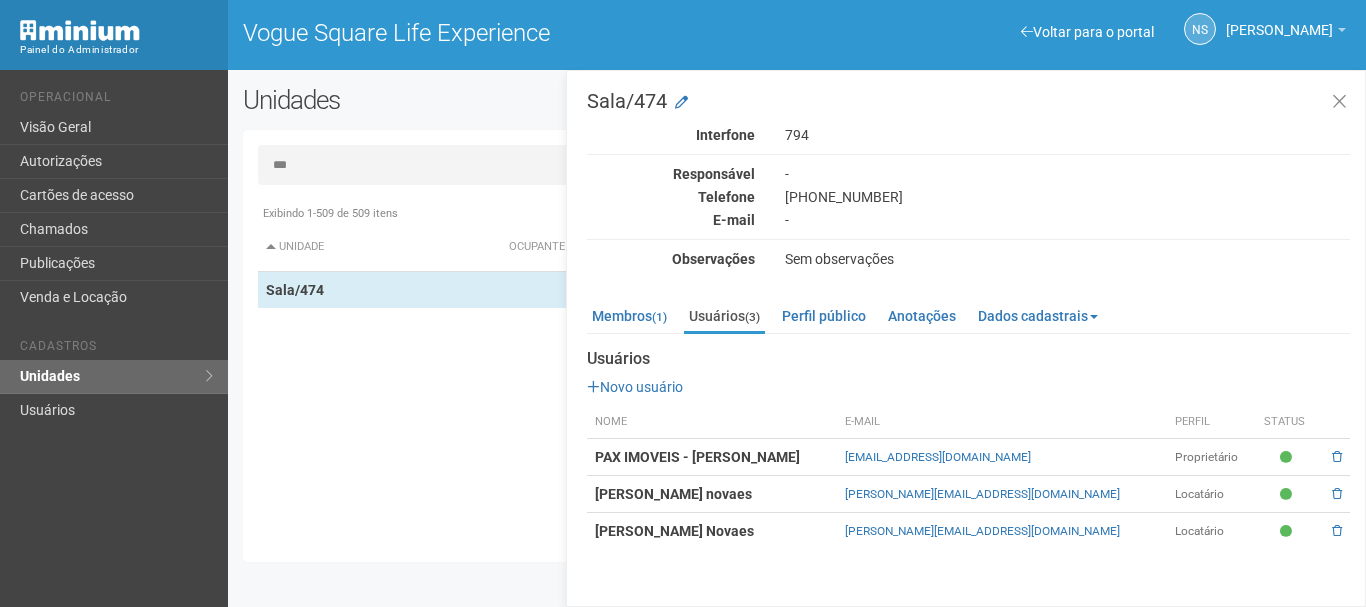 drag, startPoint x: 593, startPoint y: 527, endPoint x: 791, endPoint y: 516, distance: 198.30531 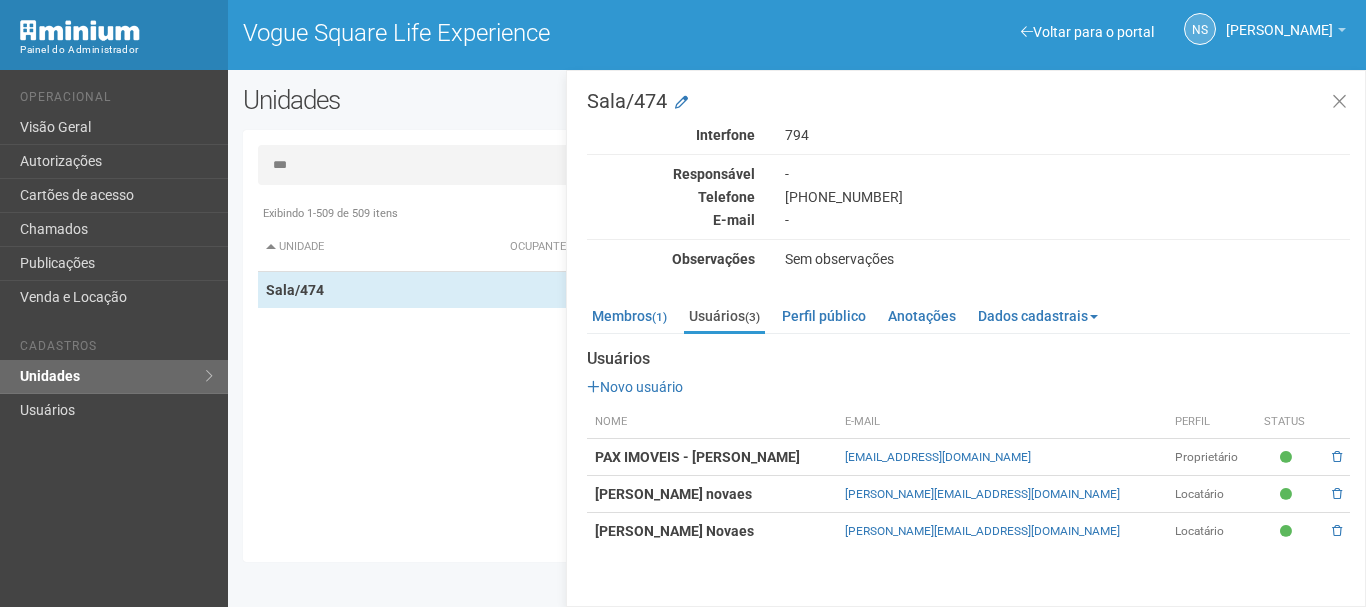 click on "Exibindo 1-509 de 509 itens
Unidade Ocupante Categoria Perfil público
Loja/101
Sim
Loja/102
AURUM
Loja/103
Loja/104
Loja/105
TT Burger
Bar e Restaurante
Sim
Loja/106
ANTIX
Loja/107
Mormaii Motors
Artigos Esportivos
Sim
Loja/108
Loja/109
Loja/110
Loja/111
Loja/112
Zinzane
Vestuário
Sim
Loja/113
Sim" at bounding box center [804, 371] 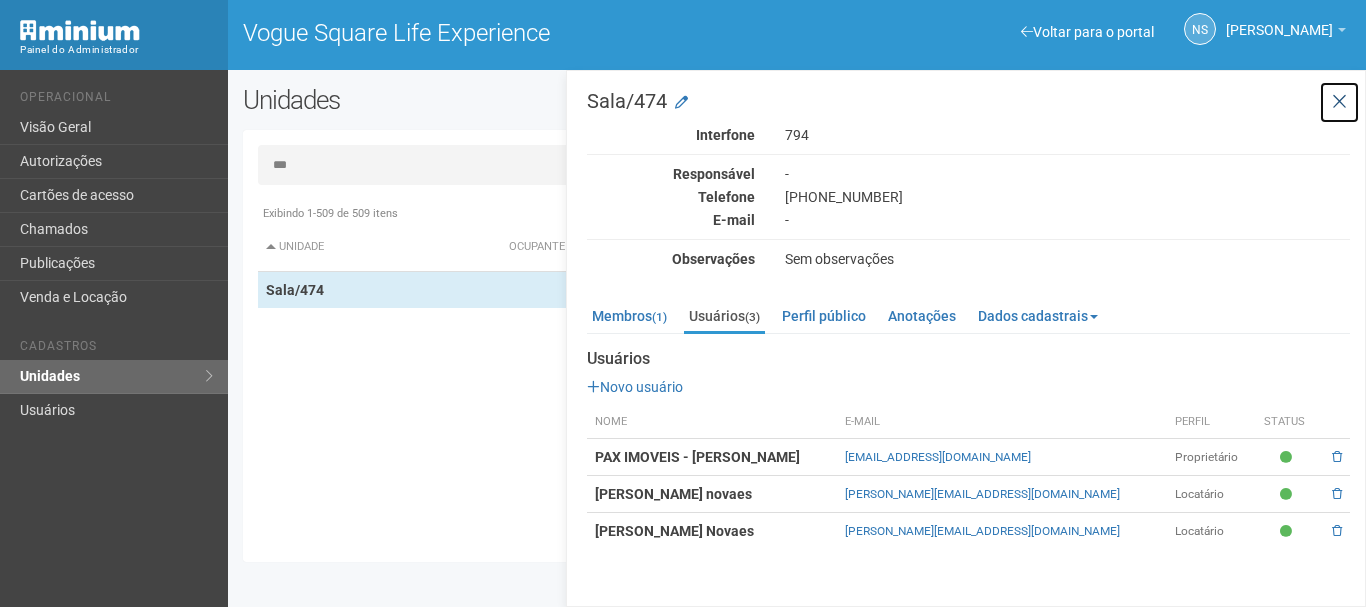 click at bounding box center [1339, 102] 